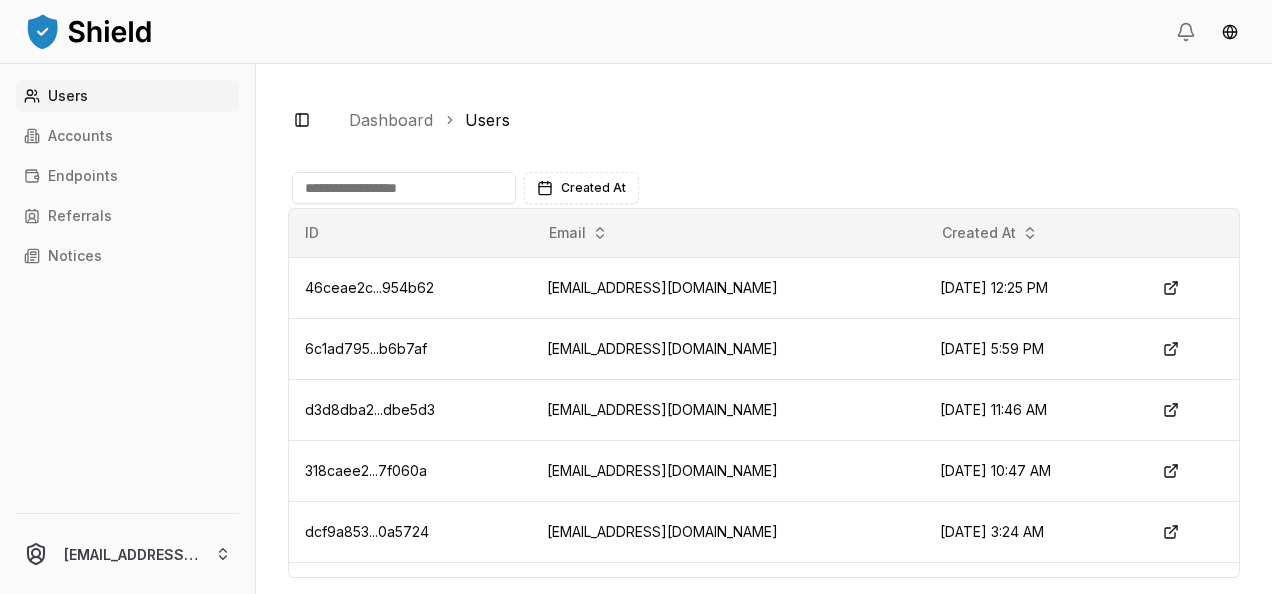 scroll, scrollTop: 0, scrollLeft: 0, axis: both 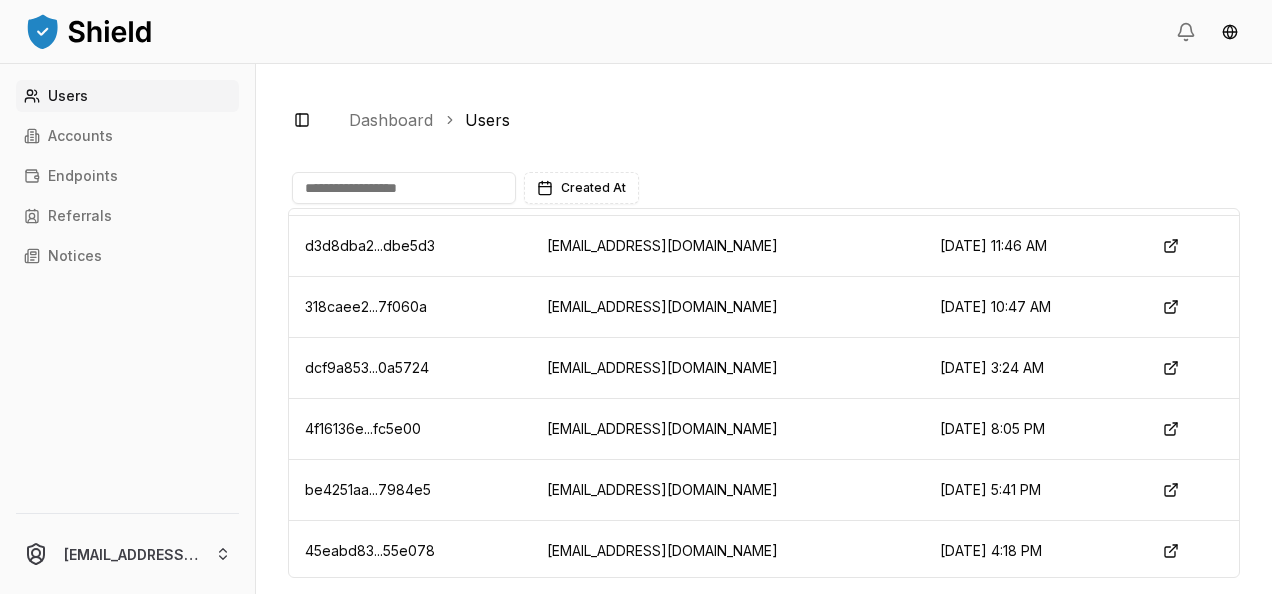 click at bounding box center (404, 188) 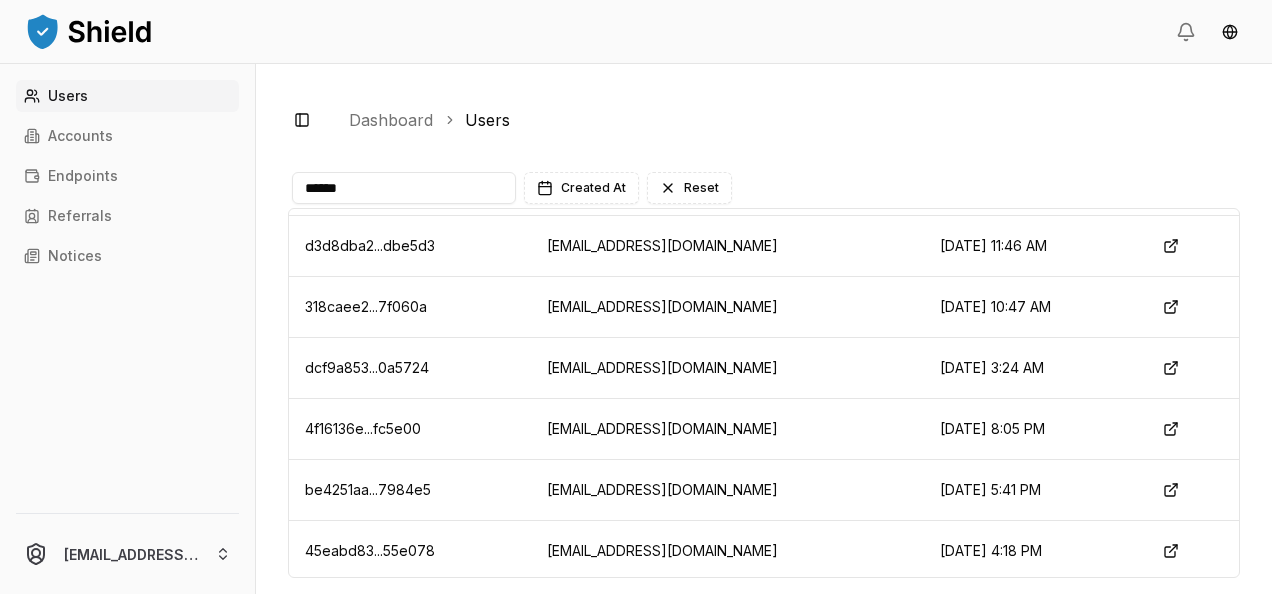 type on "******" 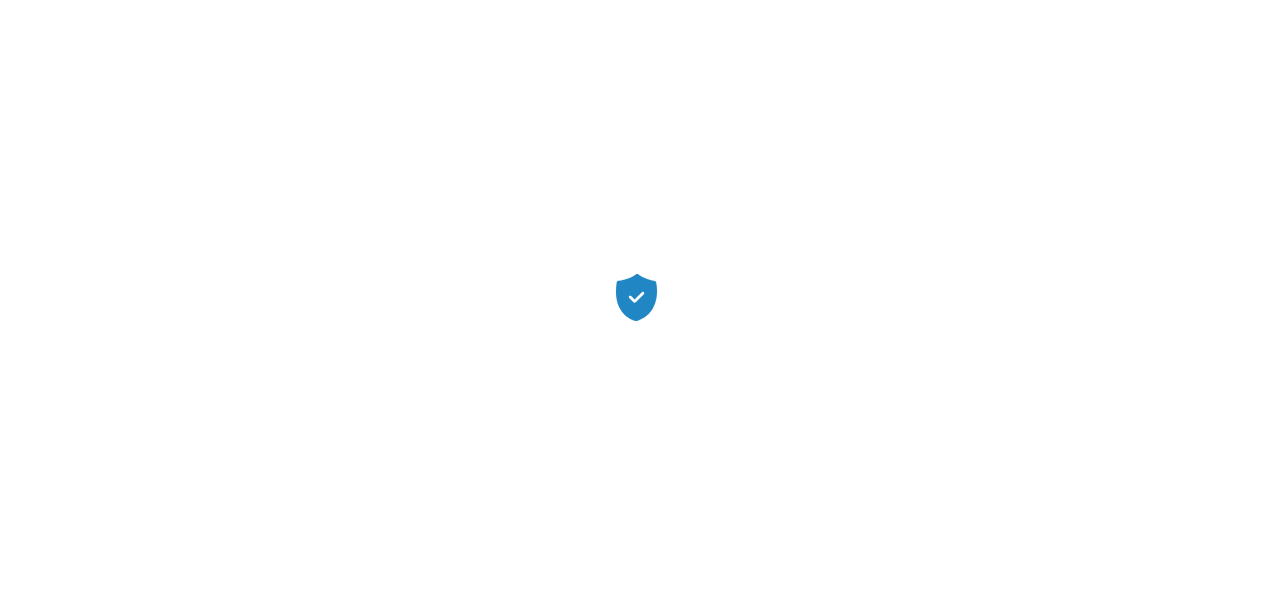 scroll, scrollTop: 0, scrollLeft: 0, axis: both 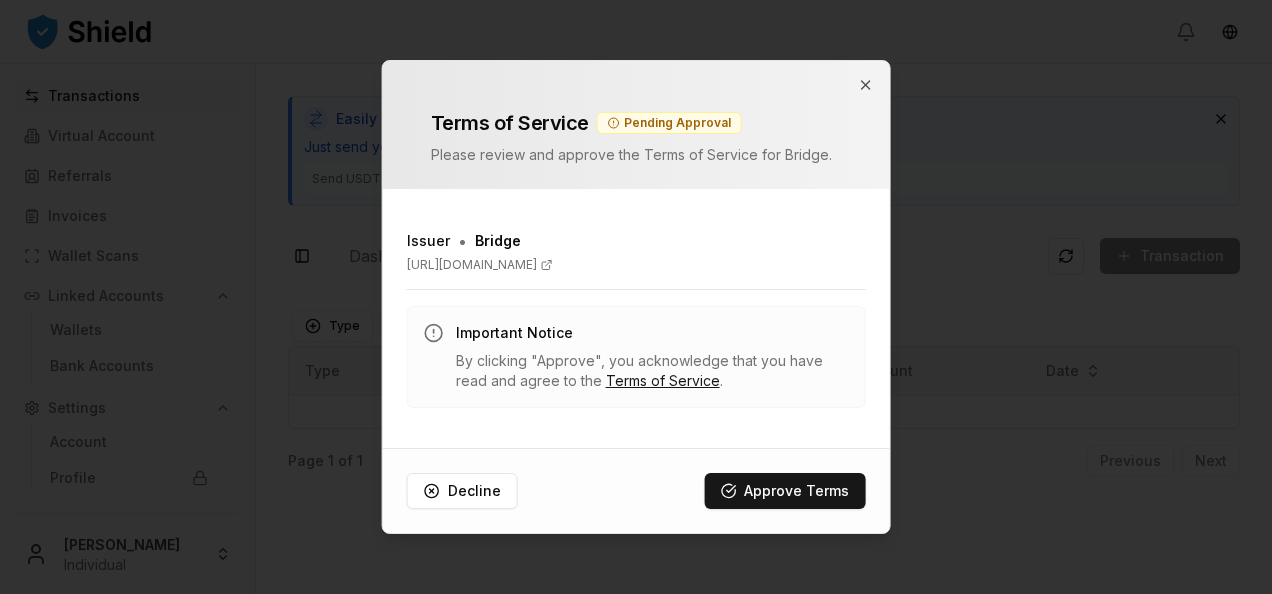 drag, startPoint x: 488, startPoint y: 497, endPoint x: 825, endPoint y: 92, distance: 526.8719 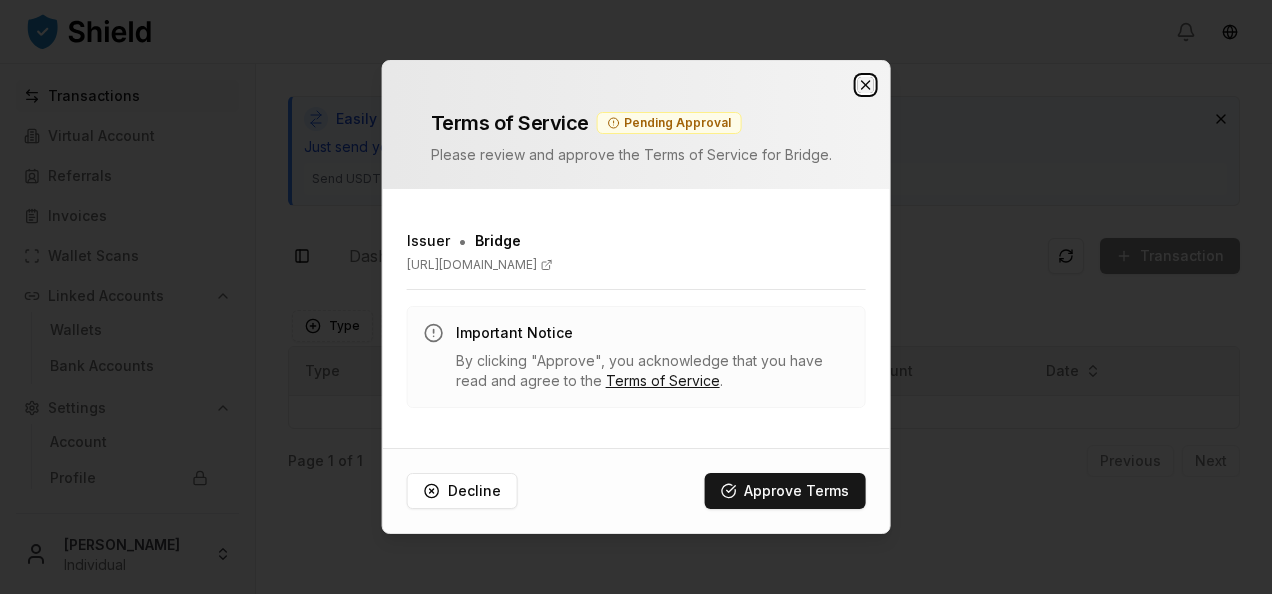 click 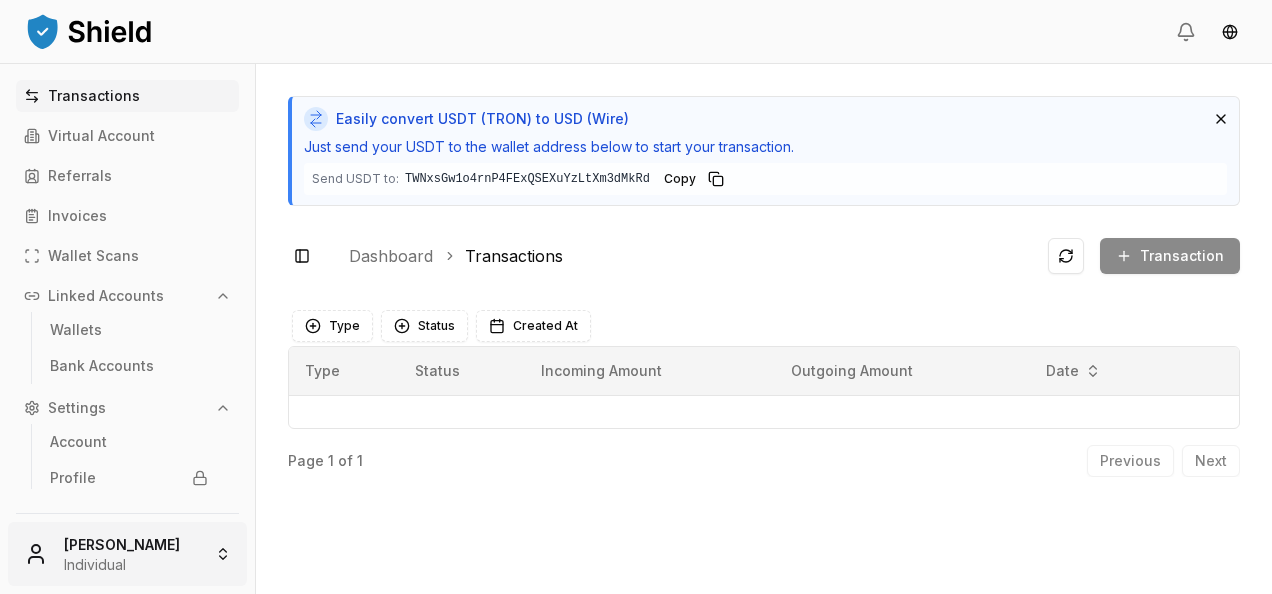 click on "Transactions Virtual Account Referrals Invoices Wallet Scans Linked Accounts Wallets Bank Accounts Settings Account Profile Team Roles Carlos Fermín Morello Individual Easily convert USDT (TRON) to USD (Wire) Just send your USDT to the wallet address below to start your transaction. Send USDT to: TWNxsGw1o4rnP4FExQSEXuYzLtXm3dMkRd TWNxsGw1...3dMkRd Copy Toggle Sidebar Dashboard Transactions   Transaction Something went wrong. Please try again later. Type Status Created At Type Status Incoming Amount Outgoing Amount Date Page 1 of 1   Previous Next" at bounding box center (636, 297) 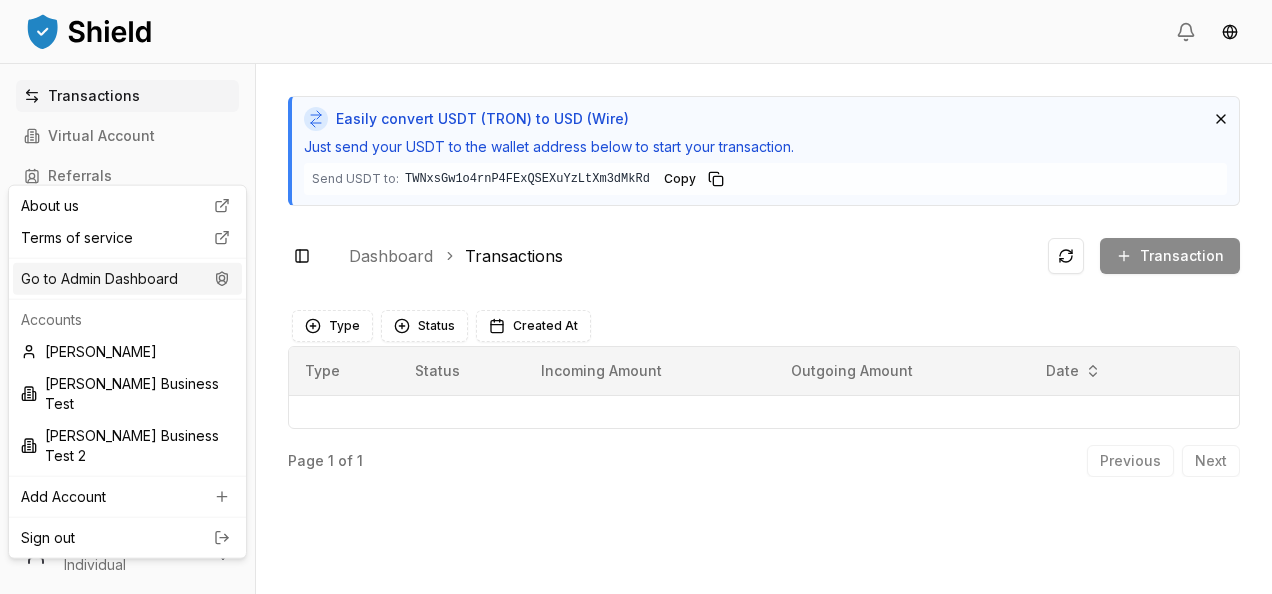 click on "Go to Admin Dashboard" at bounding box center (127, 279) 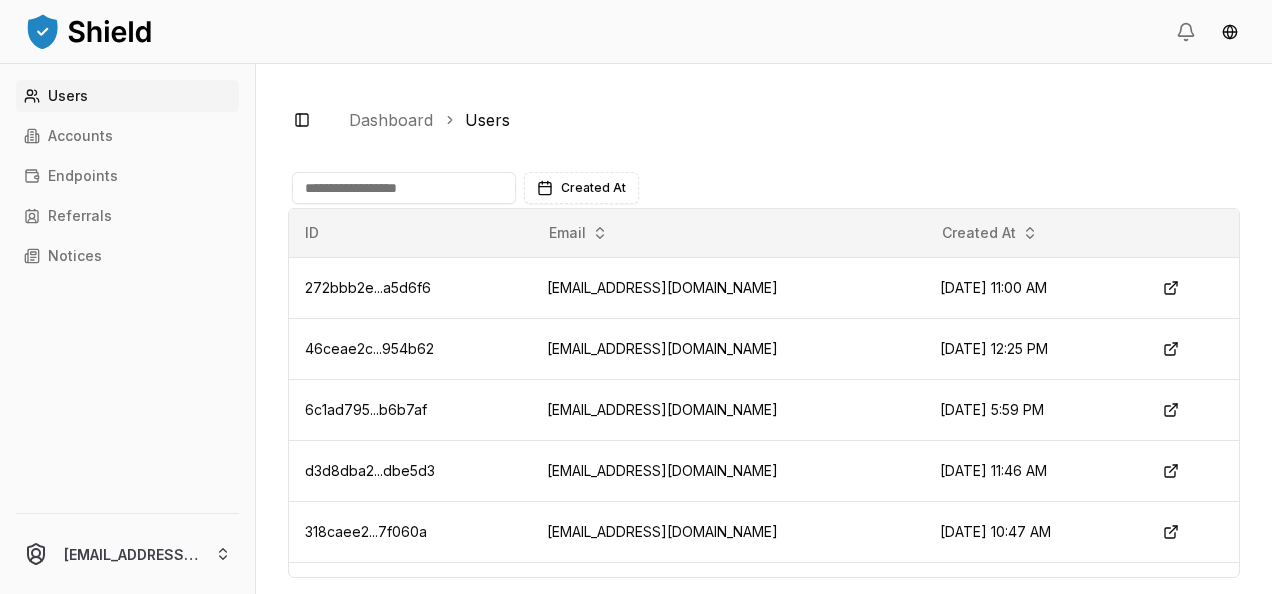 click at bounding box center (404, 188) 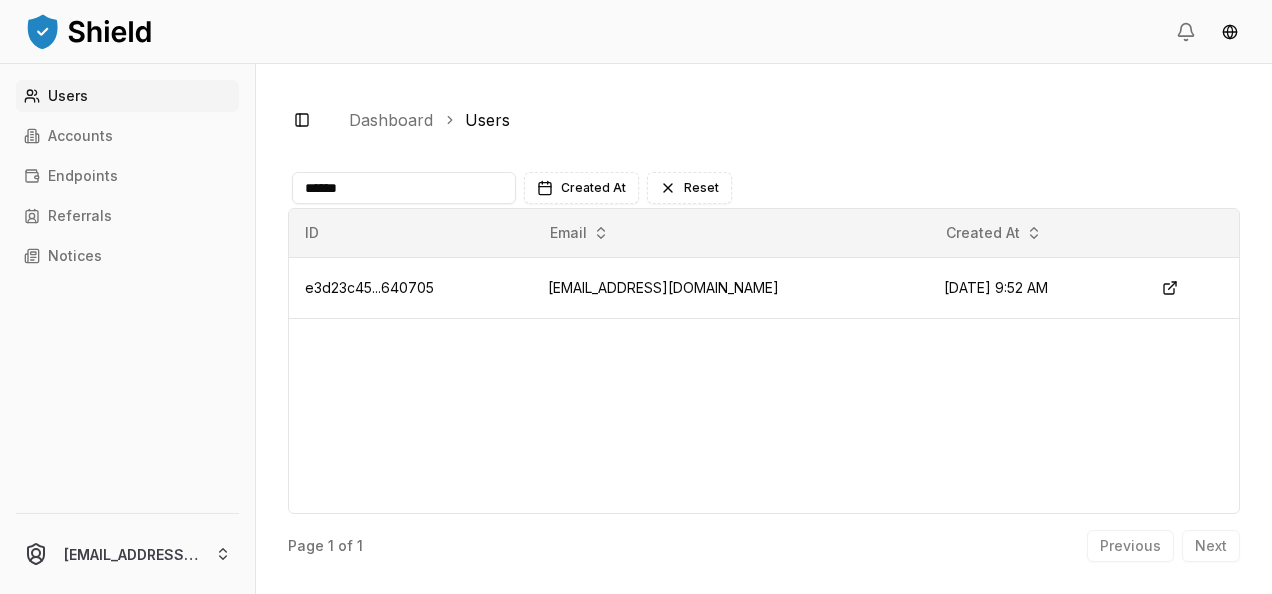 type on "******" 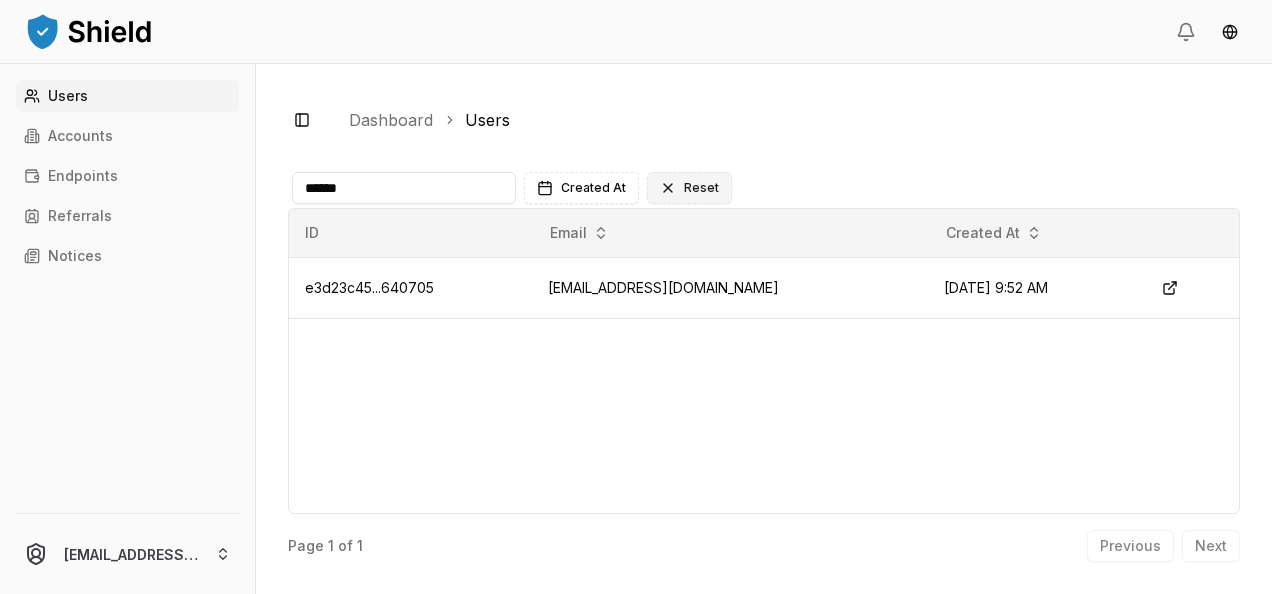 click on "Reset" at bounding box center [689, 188] 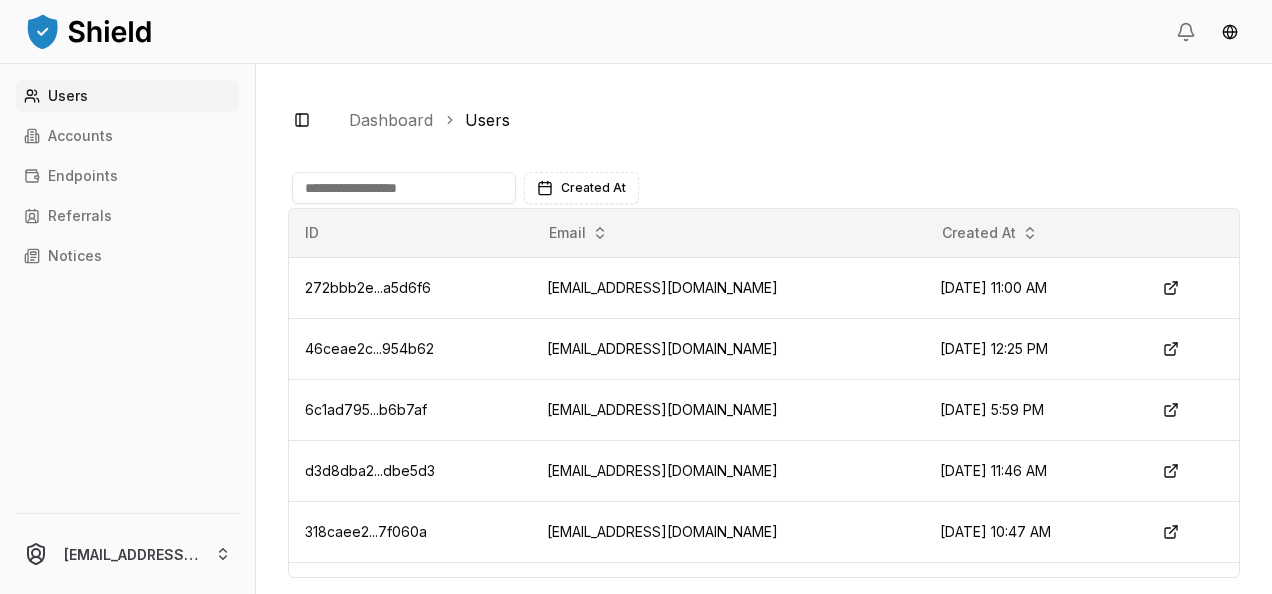 click at bounding box center [404, 188] 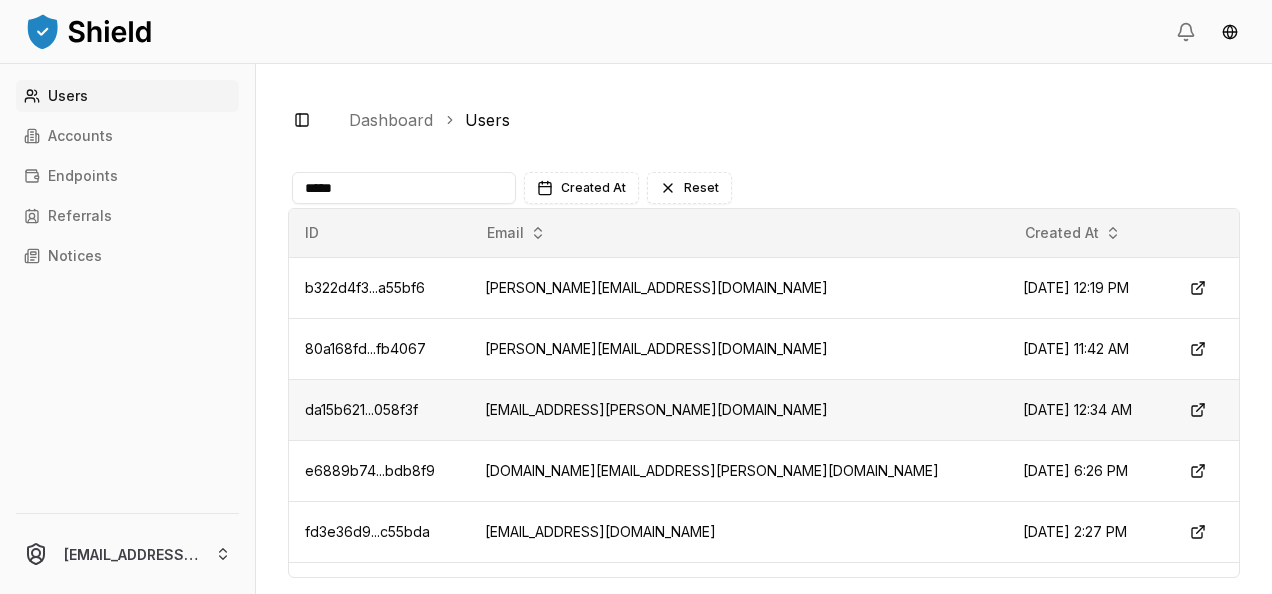 scroll, scrollTop: 44, scrollLeft: 0, axis: vertical 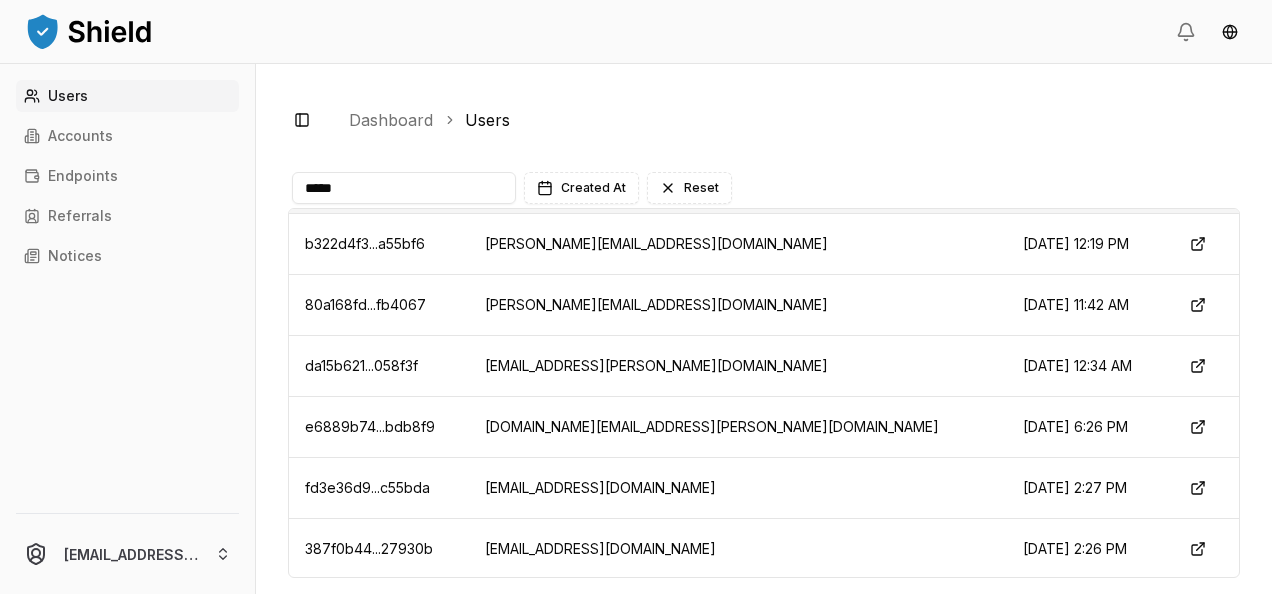 click on "*****" at bounding box center (404, 188) 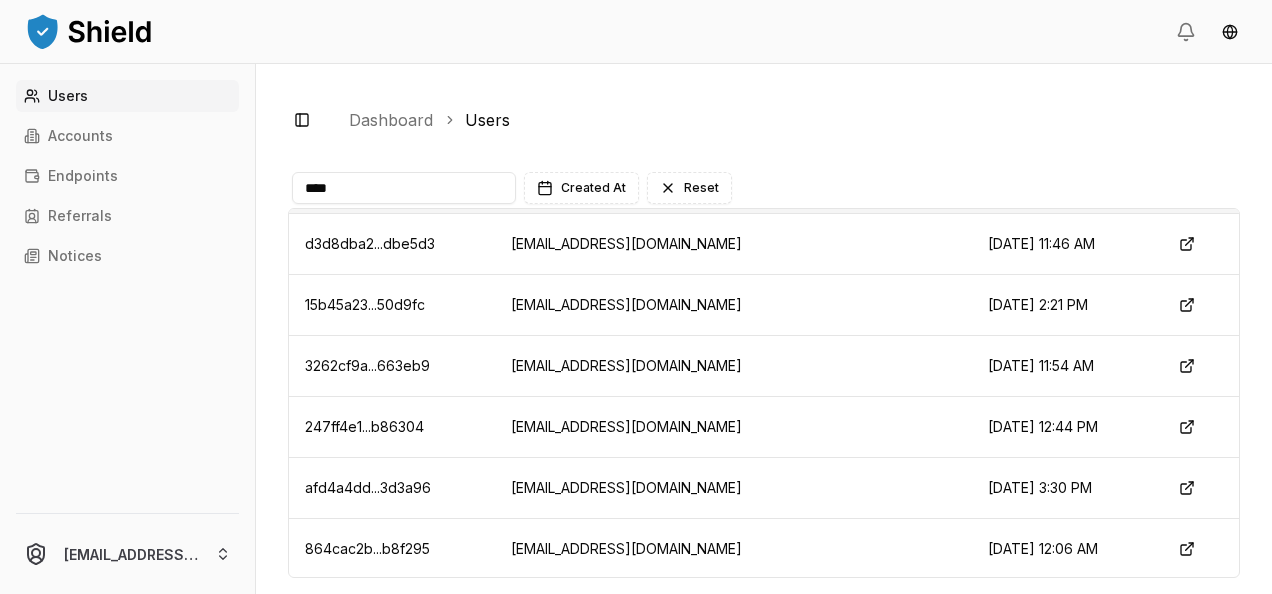 scroll, scrollTop: 0, scrollLeft: 0, axis: both 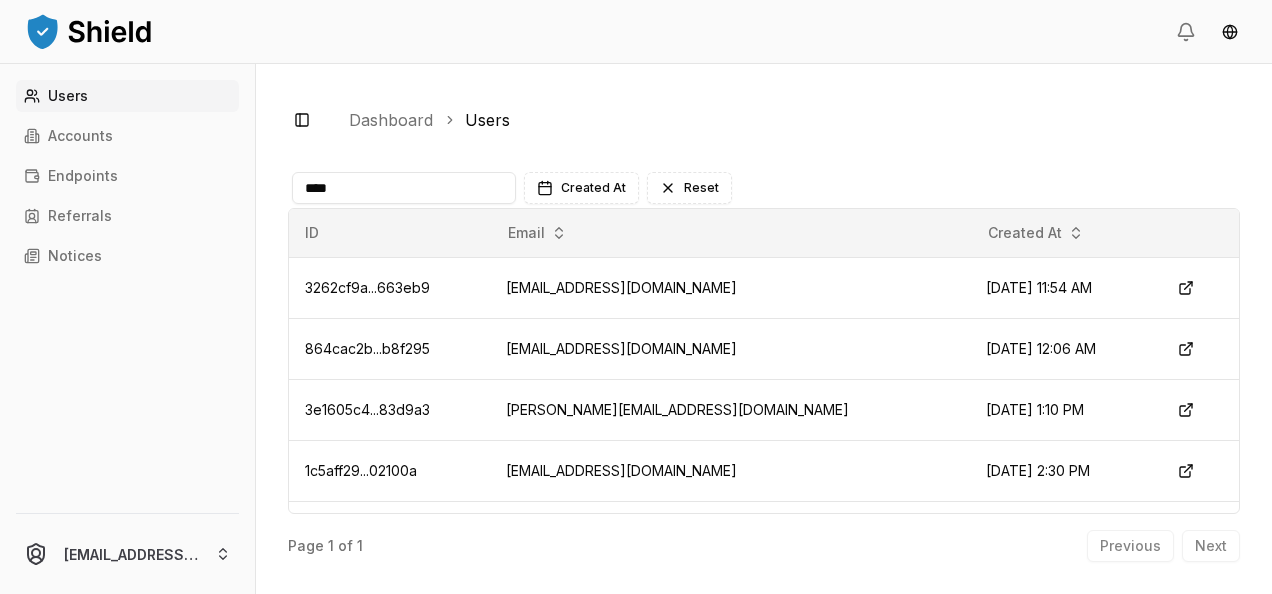 click on "Toggle Sidebar Dashboard Users **** Created At Reset ID Email Created At   3262cf9a...663eb9   luis_carchi23@yahoo.com   Jun 25, 2025, 11:54 AM     864cac2b...b8f295   heracliodanielluis@gmail.com   Jun 3, 2025, 12:06 AM     3e1605c4...83d9a3   luis@getshield.xyz   May 5, 2025, 1:10 PM     1c5aff29...02100a   luiscarchi23@gmail.com   Feb 12, 2025, 2:30 PM   Page 1 of 1   Previous Next" at bounding box center (764, 329) 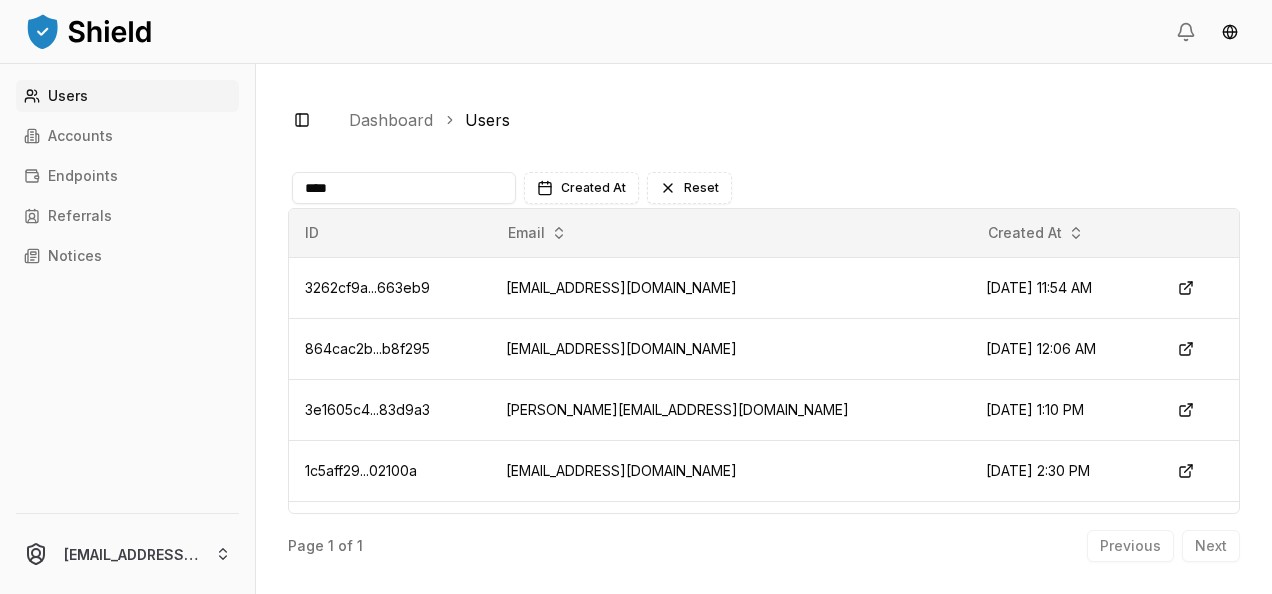drag, startPoint x: 420, startPoint y: 164, endPoint x: 424, endPoint y: 180, distance: 16.492422 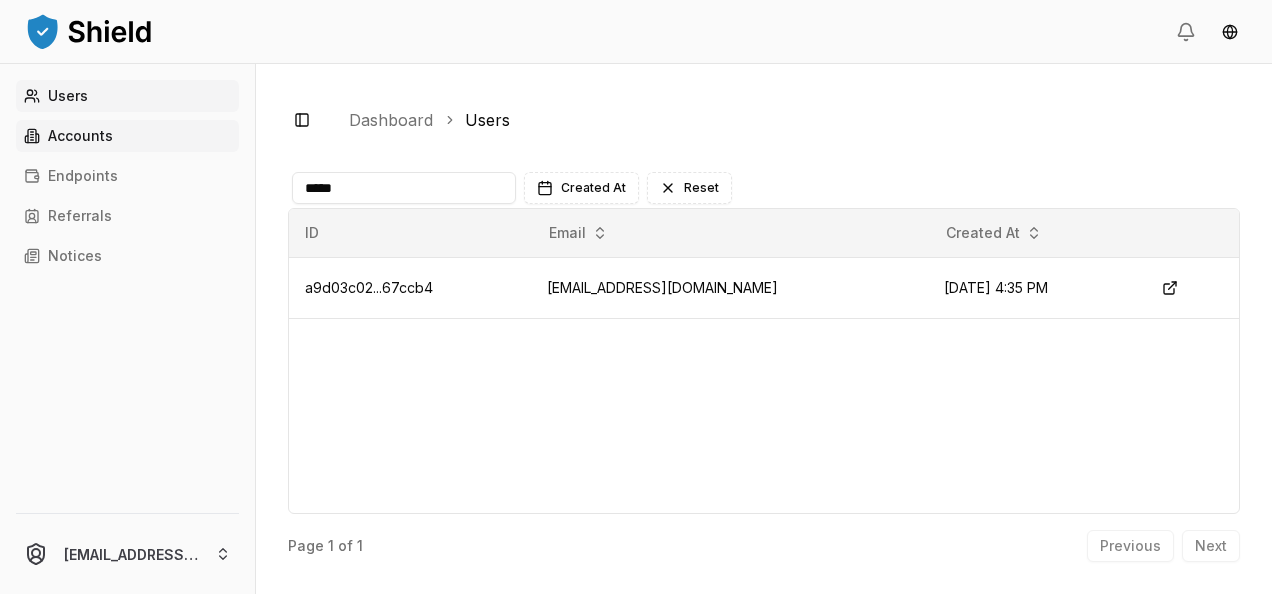type on "*****" 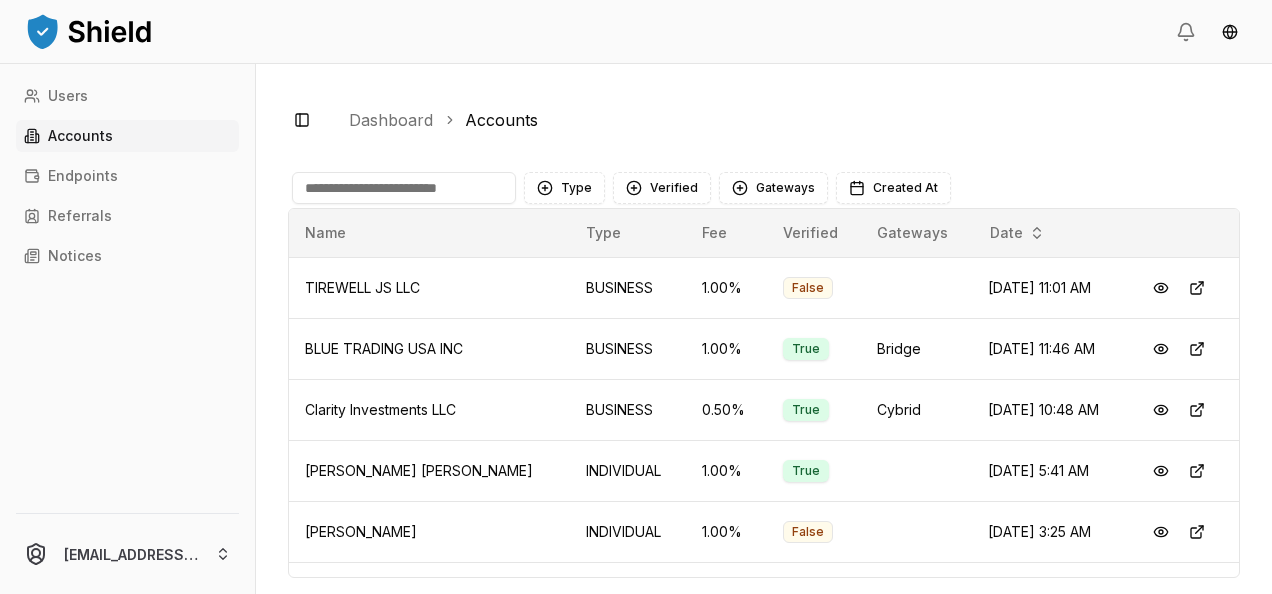click at bounding box center [404, 188] 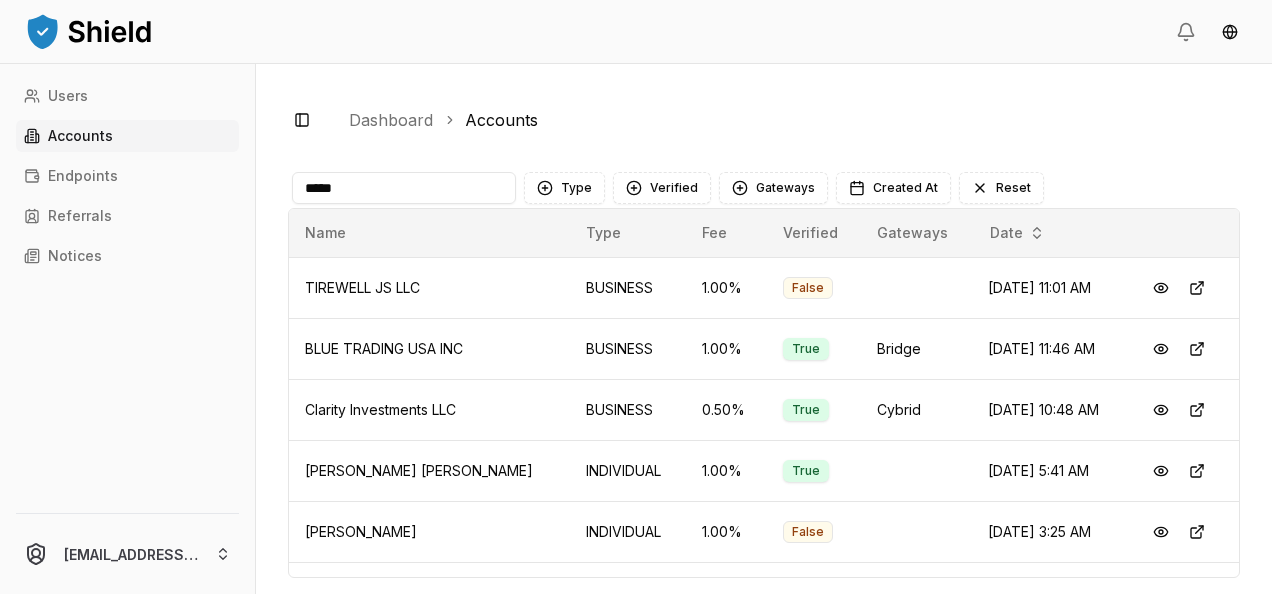 type on "******" 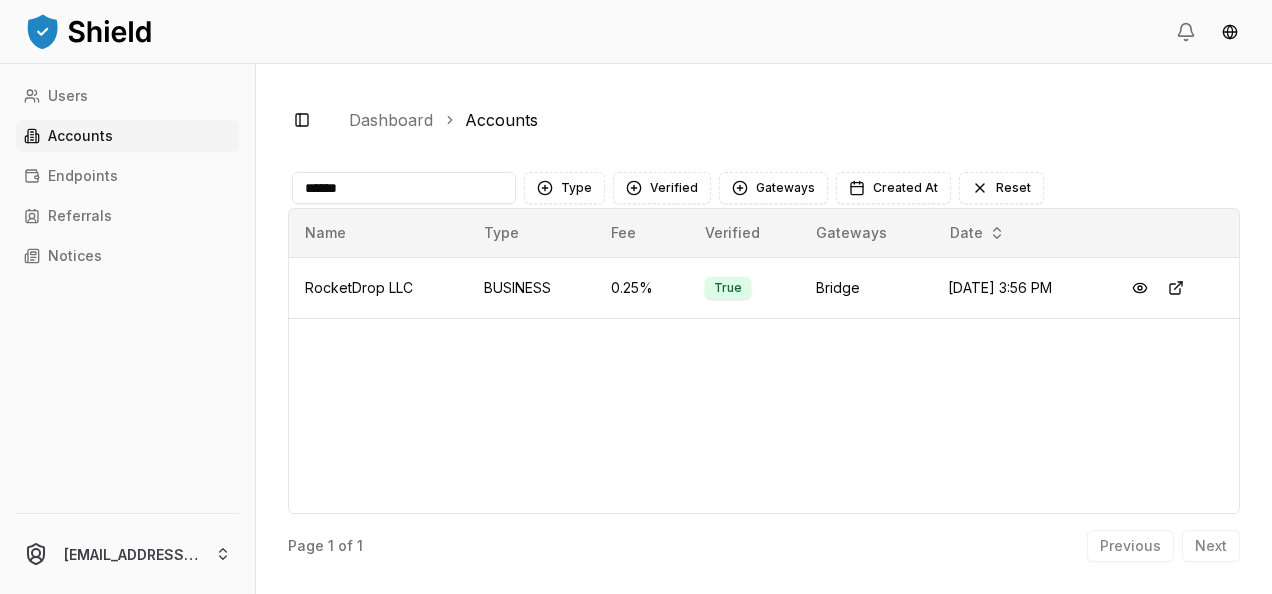 drag, startPoint x: 366, startPoint y: 188, endPoint x: 282, endPoint y: 182, distance: 84.21401 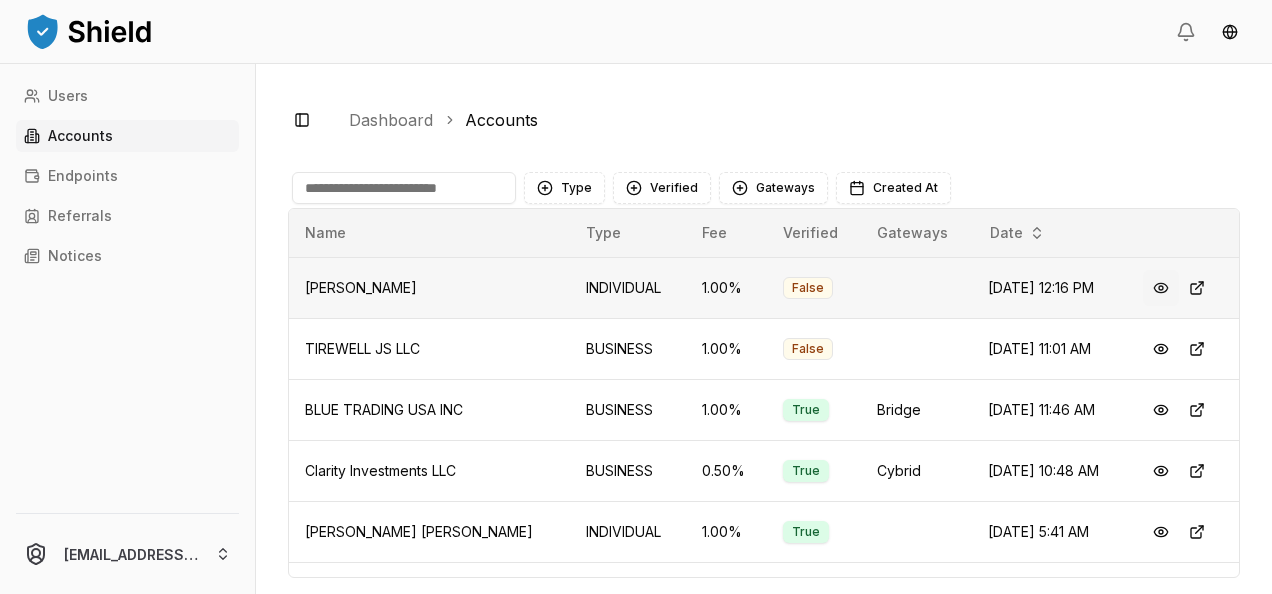click at bounding box center [1161, 288] 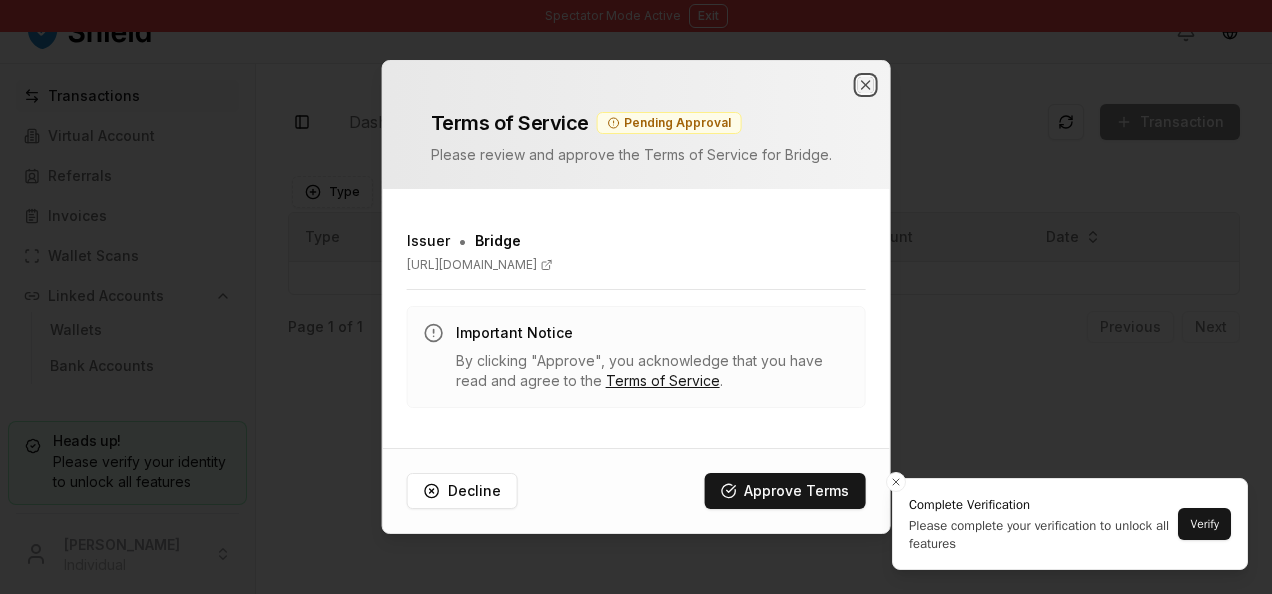 drag, startPoint x: 866, startPoint y: 84, endPoint x: 743, endPoint y: 84, distance: 123 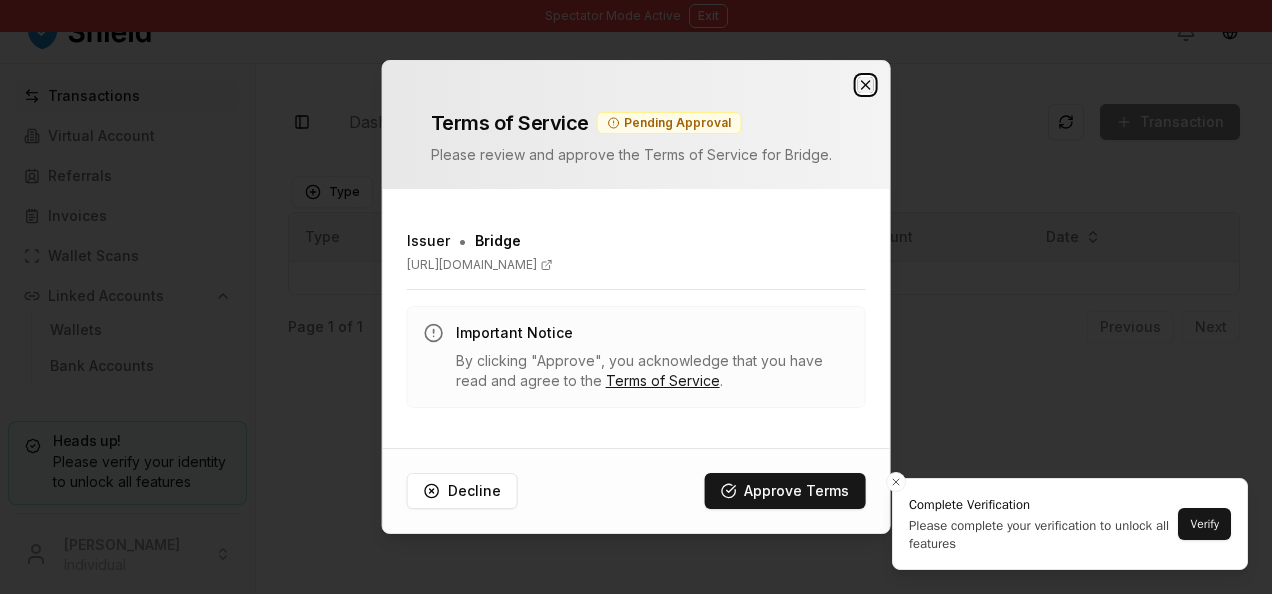 click 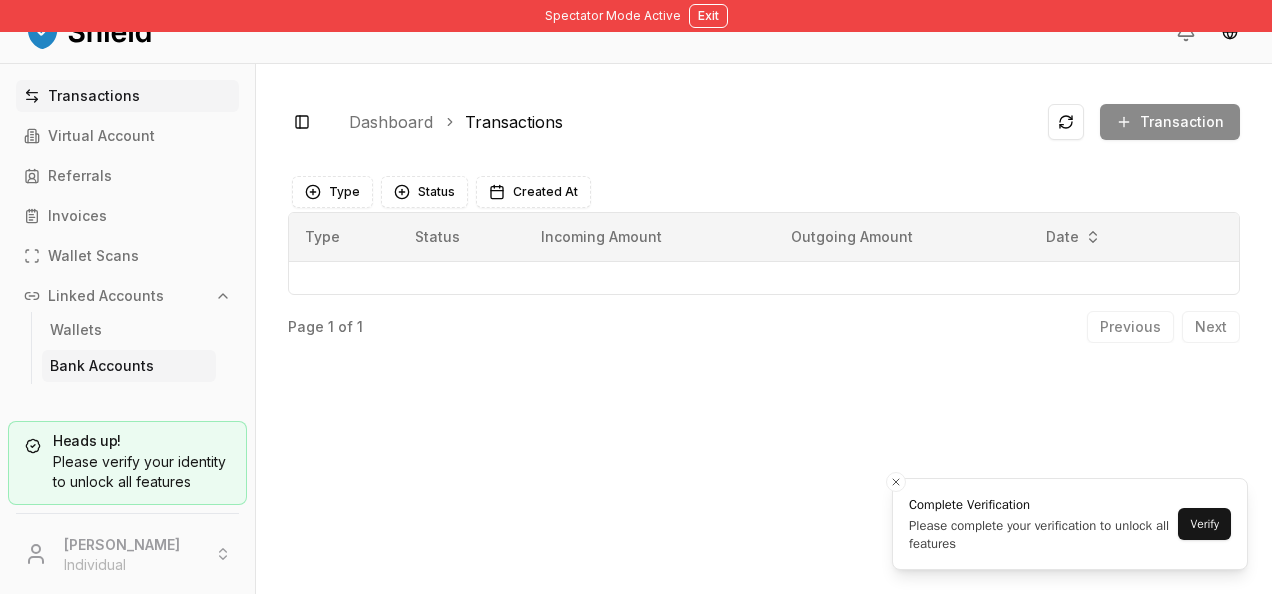 click on "Bank Accounts" at bounding box center (102, 366) 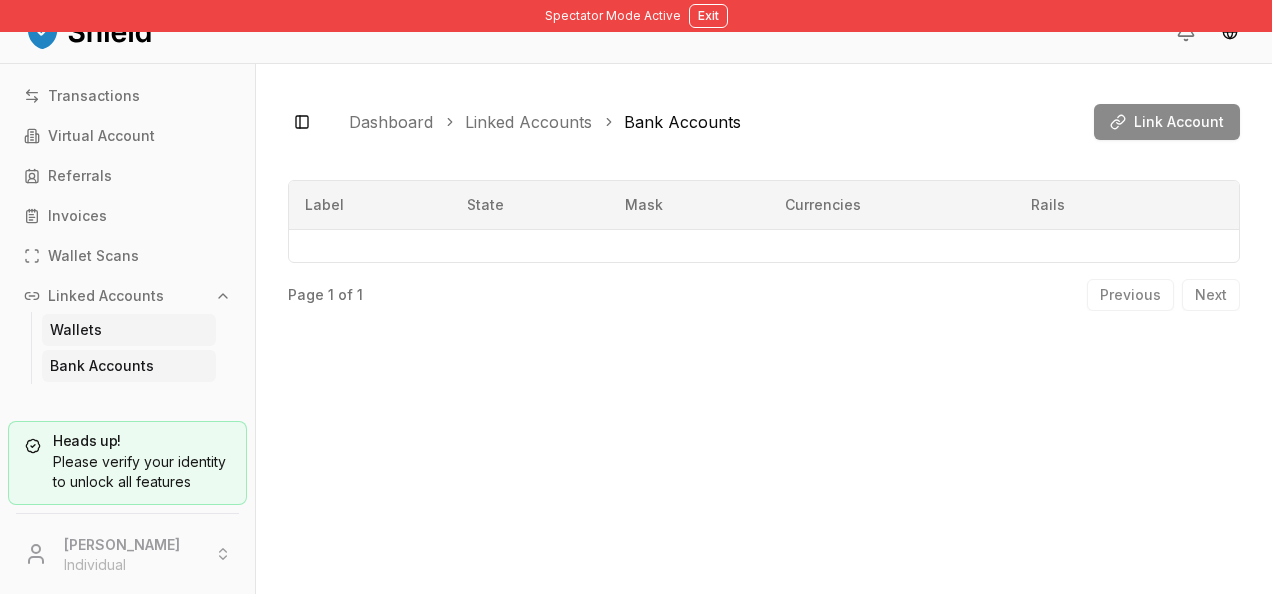 click on "Wallets" at bounding box center [129, 330] 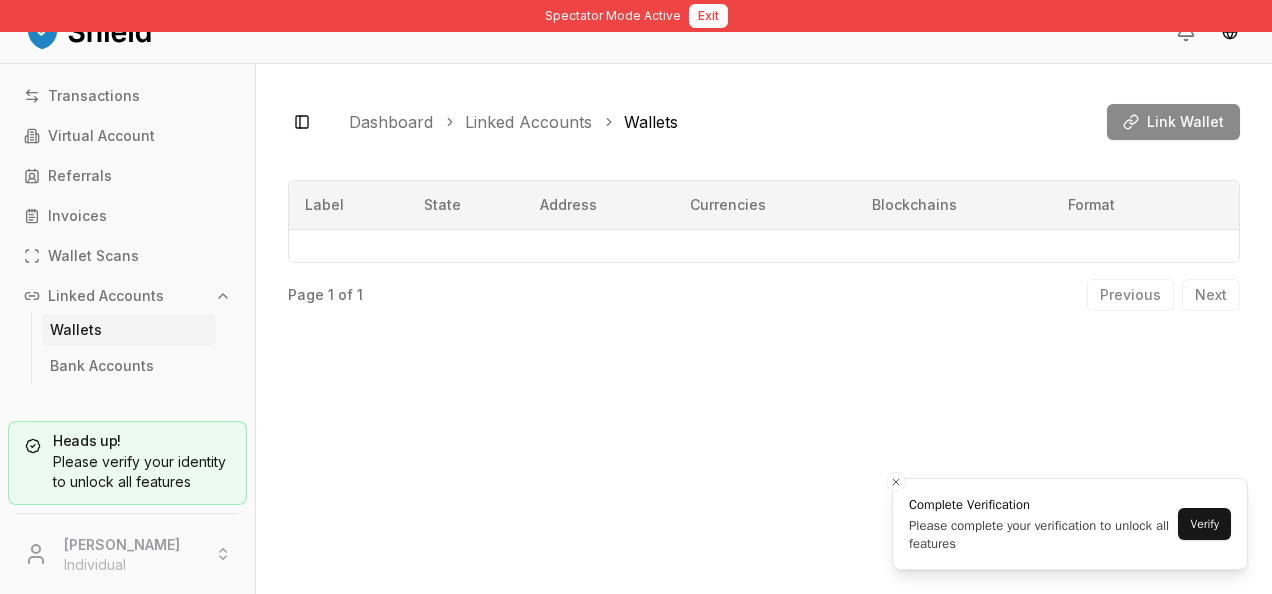 click on "Exit" at bounding box center (708, 16) 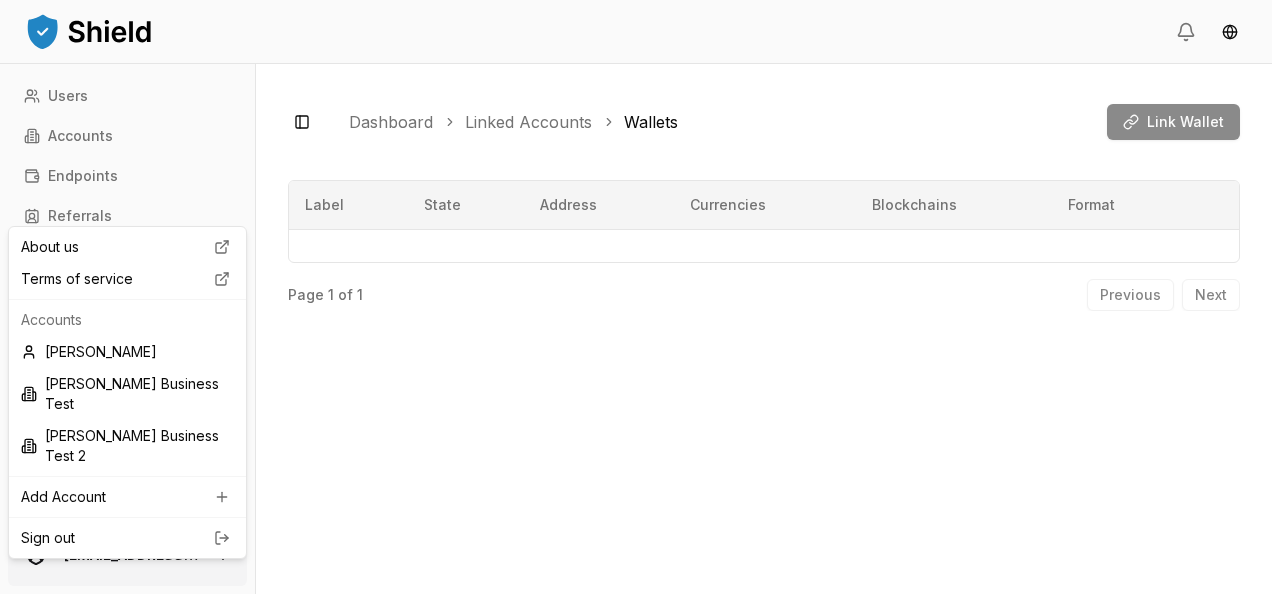click on "Users Accounts Endpoints Referrals Notices ferminmorello@gmail.com Toggle Sidebar Dashboard Linked Accounts Wallets   Link Wallet No content Label State Address Currencies Blockchains Format Page 1 of 1   Previous Next About us Terms of service Accounts Carlos Fermín Morello Fermin Business Test Fermin Business Test 2 Add Account Sign out" at bounding box center (636, 297) 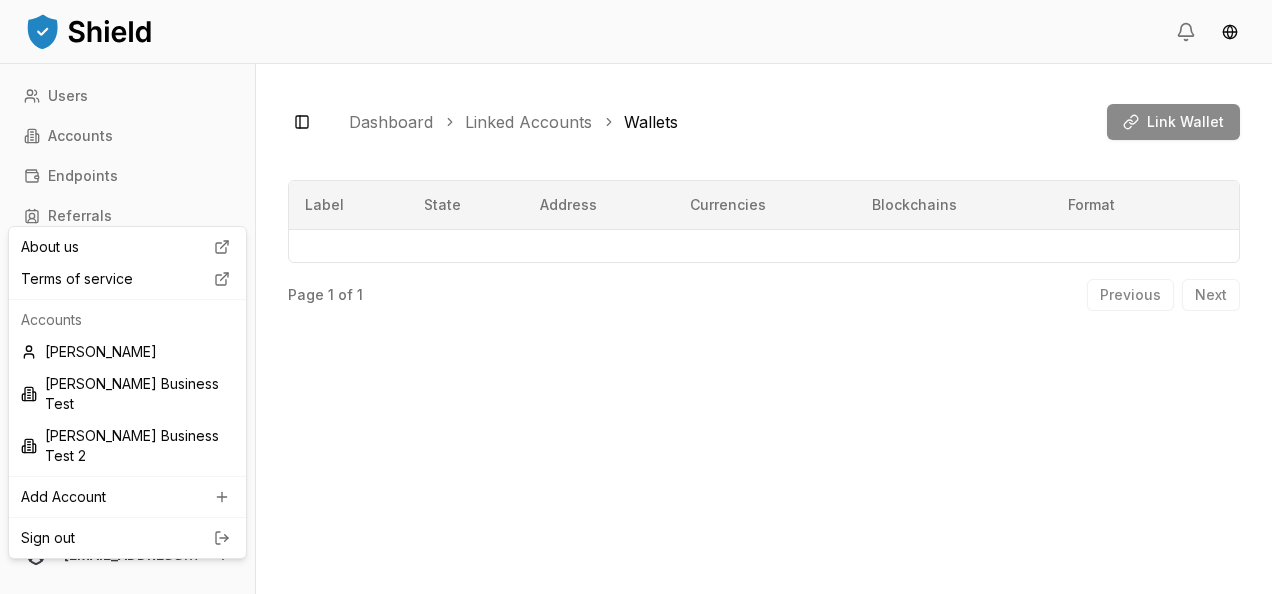 click on "Users Accounts Endpoints Referrals Notices ferminmorello@gmail.com Toggle Sidebar Dashboard Linked Accounts Wallets   Link Wallet No content Label State Address Currencies Blockchains Format Page 1 of 1   Previous Next About us Terms of service Accounts Carlos Fermín Morello Fermin Business Test Fermin Business Test 2 Add Account Sign out" at bounding box center (636, 297) 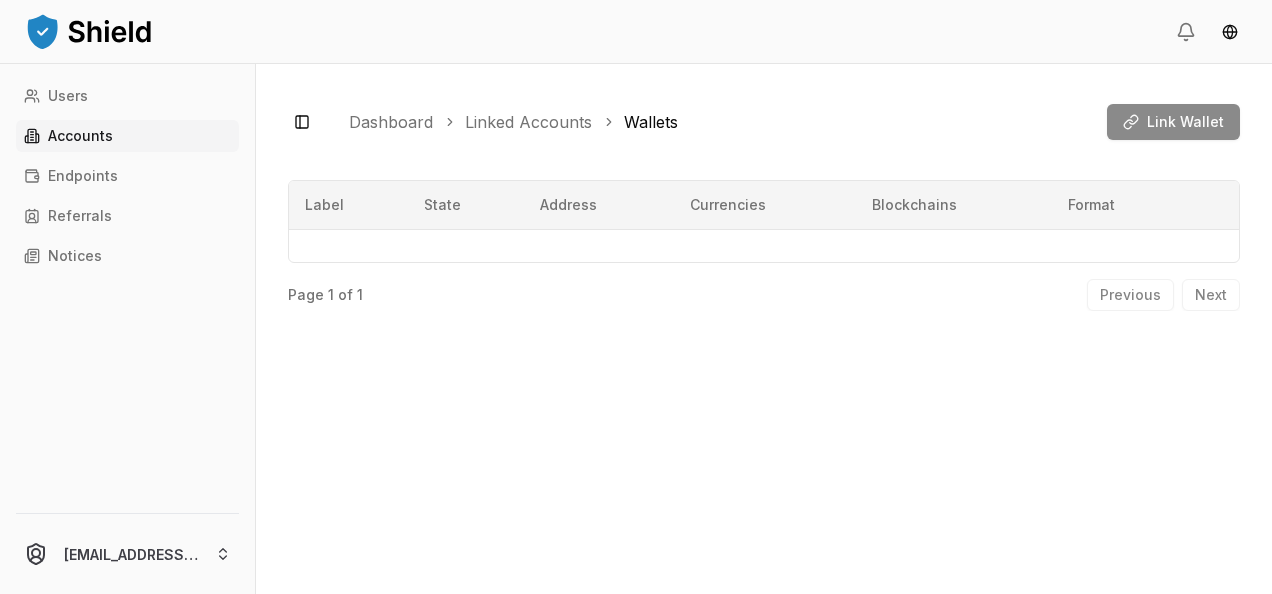 click on "Accounts" at bounding box center (127, 136) 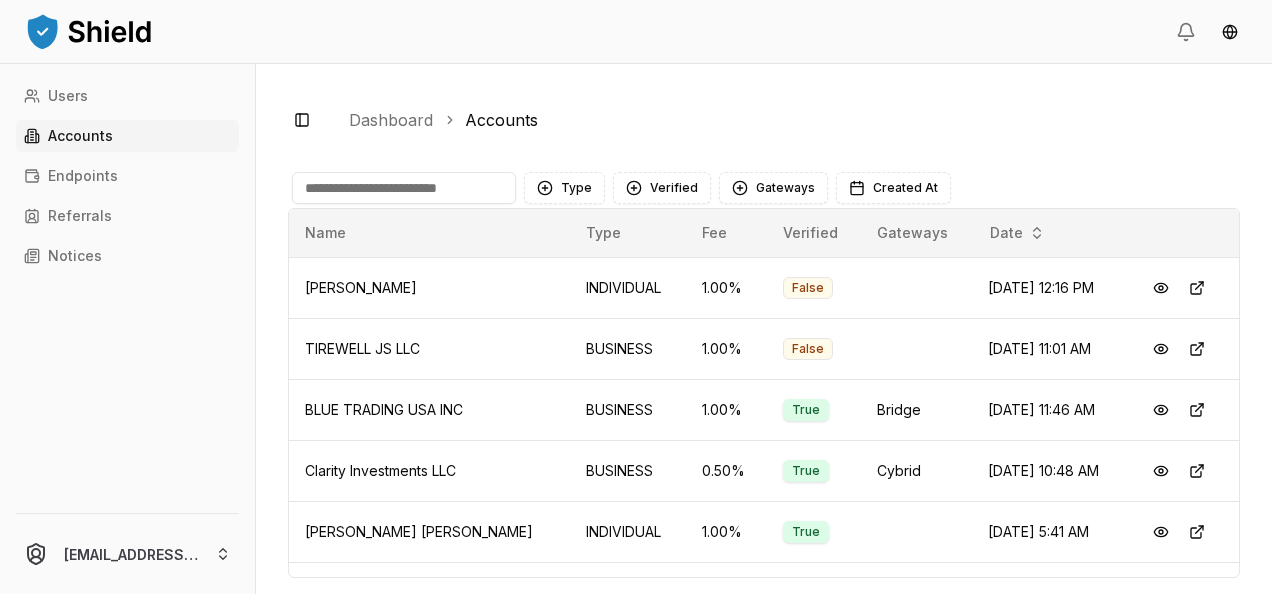click at bounding box center (404, 188) 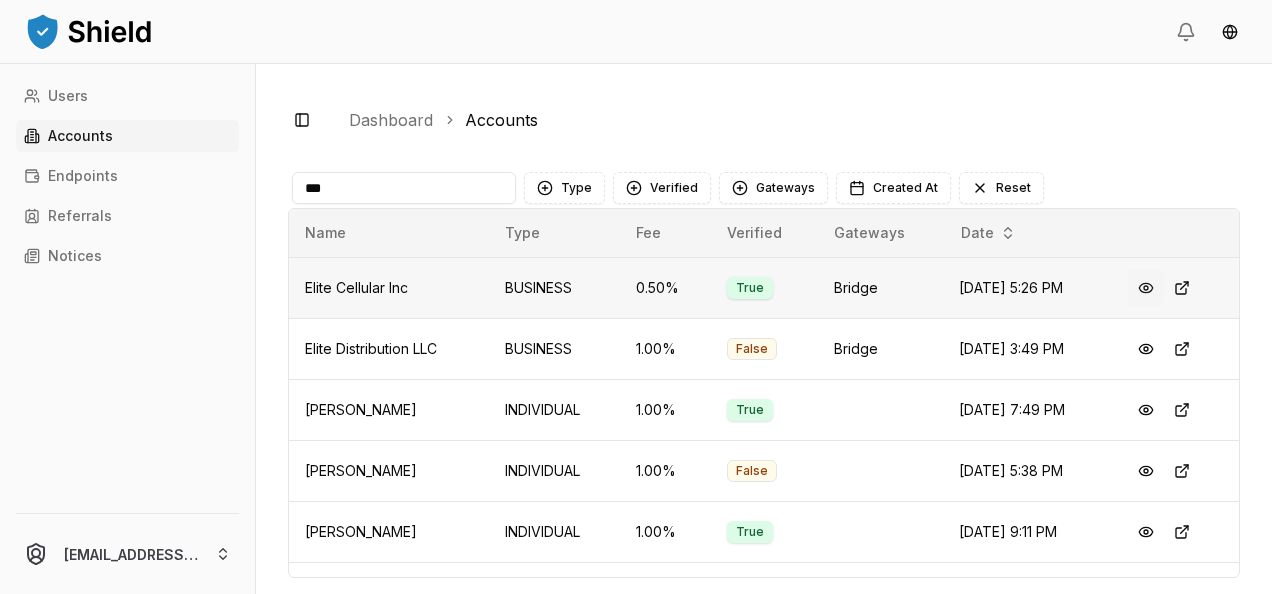 type on "***" 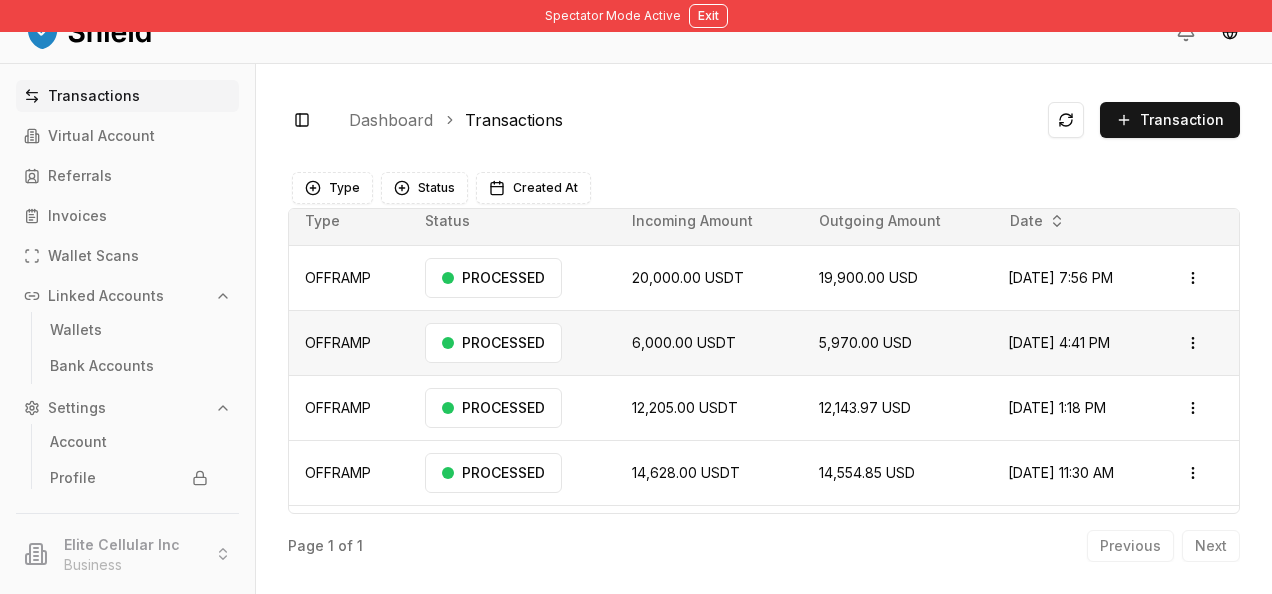 scroll, scrollTop: 0, scrollLeft: 0, axis: both 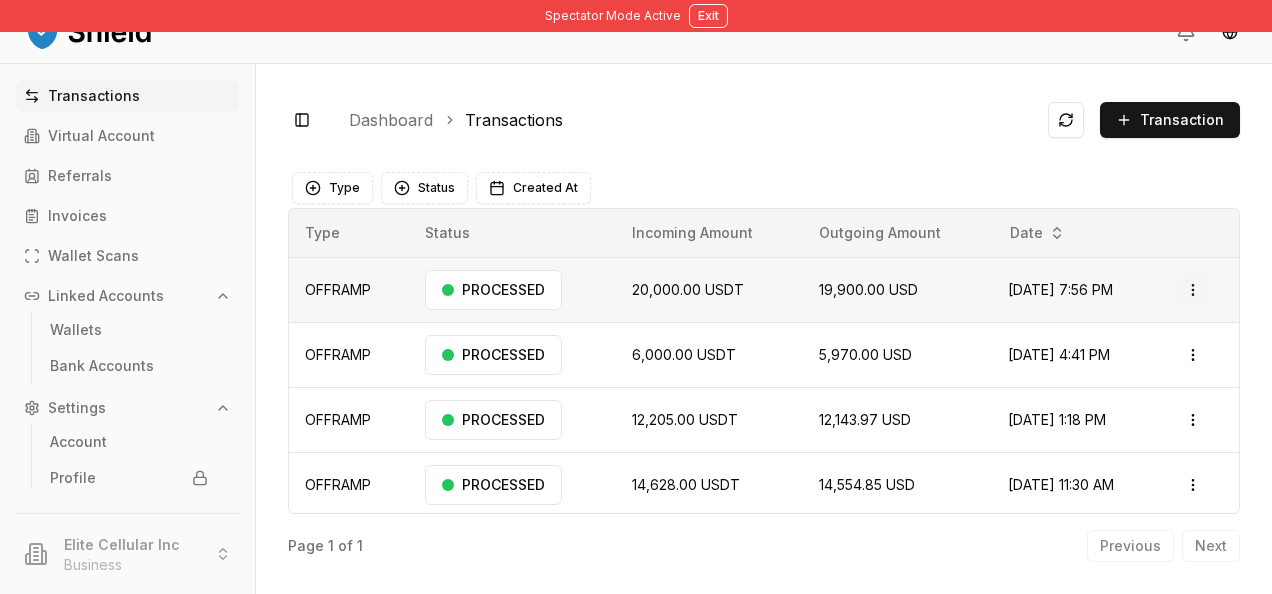click on "Spectator Mode Active Exit Transactions Virtual Account Referrals Invoices Wallet Scans Linked Accounts Wallets Bank Accounts Settings Account Profile Team Roles Elite Cellular Inc Business Toggle Sidebar Dashboard Transactions   Transaction OFFRAMP   20,000.00 USDT   19,900.00 USD Jul 8, 2025, 7:56 PM PROCESSED Open menu OFFRAMP   6,000.00 USDT   5,970.00 USD Jul 8, 2025, 4:41 PM PROCESSED Open menu OFFRAMP   12,205.00 USDT   12,143.97 USD Jul 8, 2025, 1:18 PM PROCESSED Open menu OFFRAMP   14,628.00 USDT   14,554.85 USD Jul 8, 2025, 11:30 AM PROCESSED Open menu OFFRAMP   5,000.00 USDT   4,975.00 USD Jul 7, 2025, 7:03 PM PROCESSED Open menu OFFRAMP   50,113.00 USDT   49,862.42 USD Jul 2, 2025, 7:03 PM PROCESSED Open menu OFFRAMP   10.00 USDT   9.95 USD Jul 2, 2025, 6:31 PM PROCESSED Open menu Page 1 of 1 Previous Next Type Status Created At Type Status Incoming Amount Outgoing Amount Date   OFFRAMP   PROCESSED   20,000.00   USDT   19,900.00   USD   Jul 8, 2025, 7:56 PM   Open menu   OFFRAMP   PROCESSED" at bounding box center [636, 297] 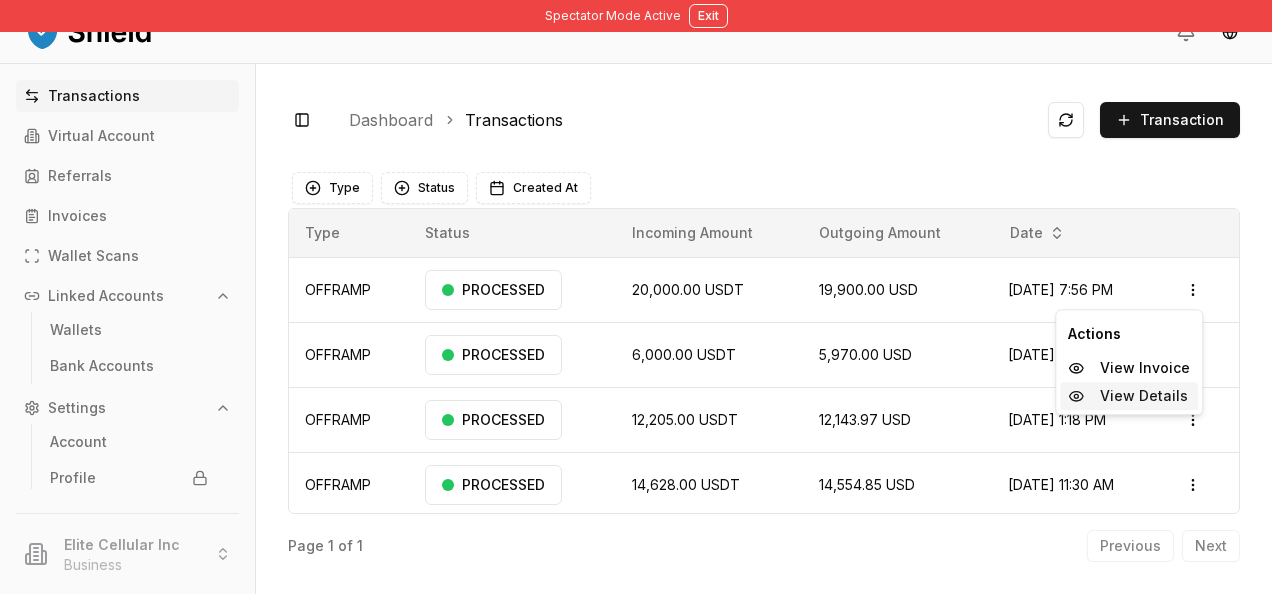 click on "View Details" at bounding box center (1144, 396) 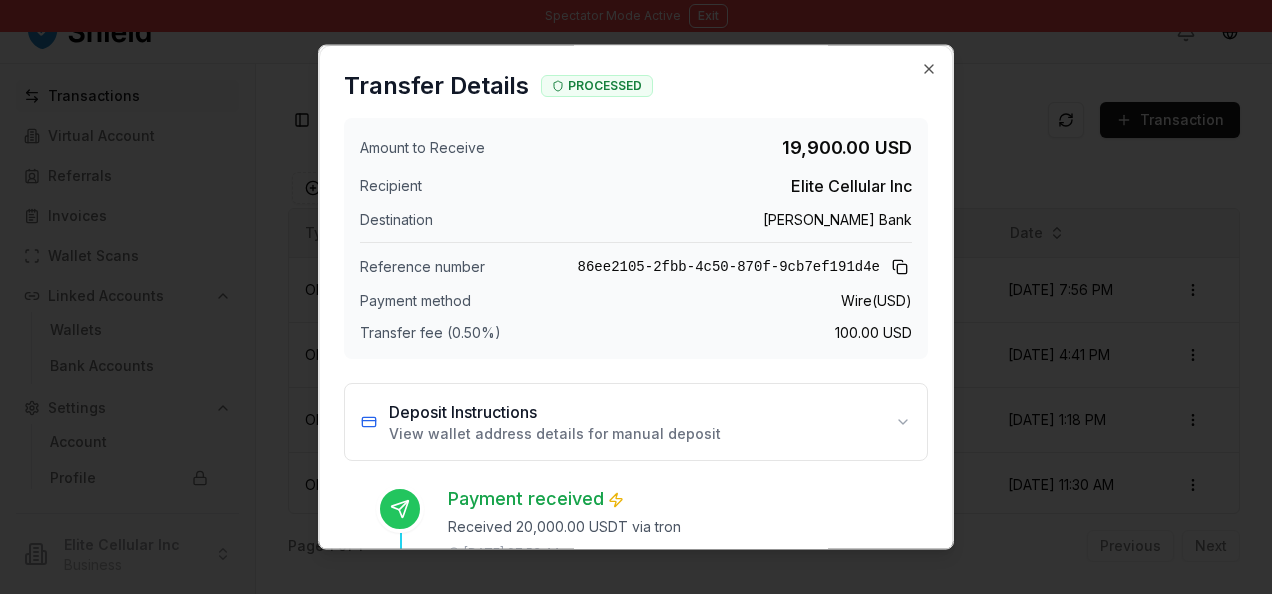scroll, scrollTop: 0, scrollLeft: 0, axis: both 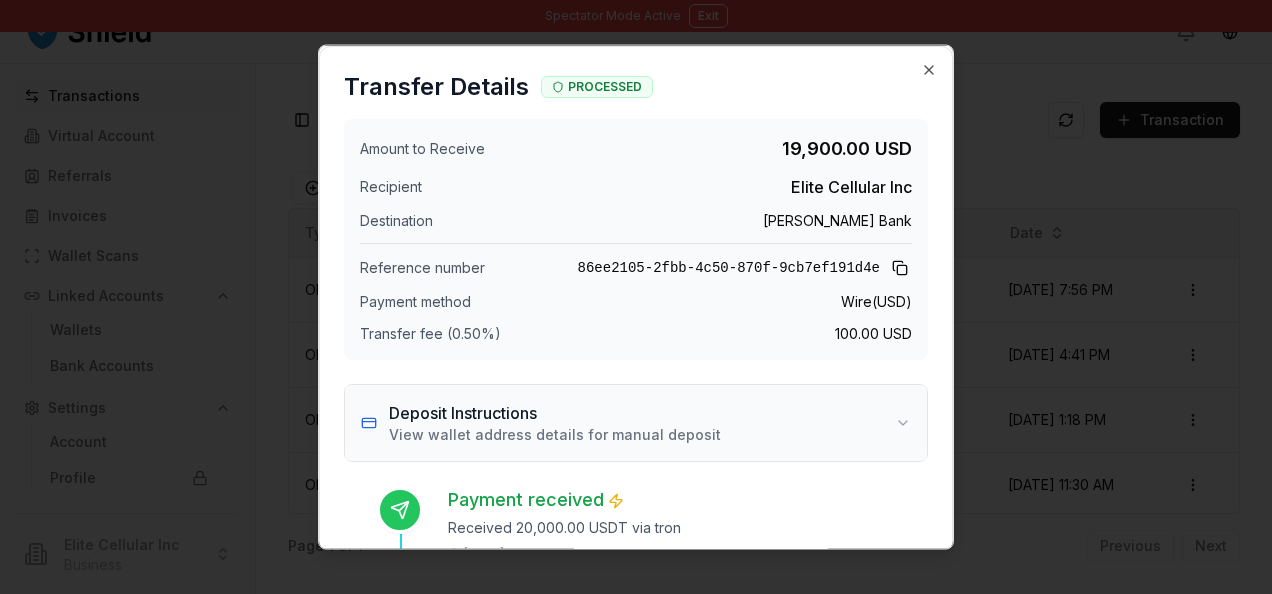 click on "Deposit Instructions View wallet address details for manual deposit" at bounding box center (636, 423) 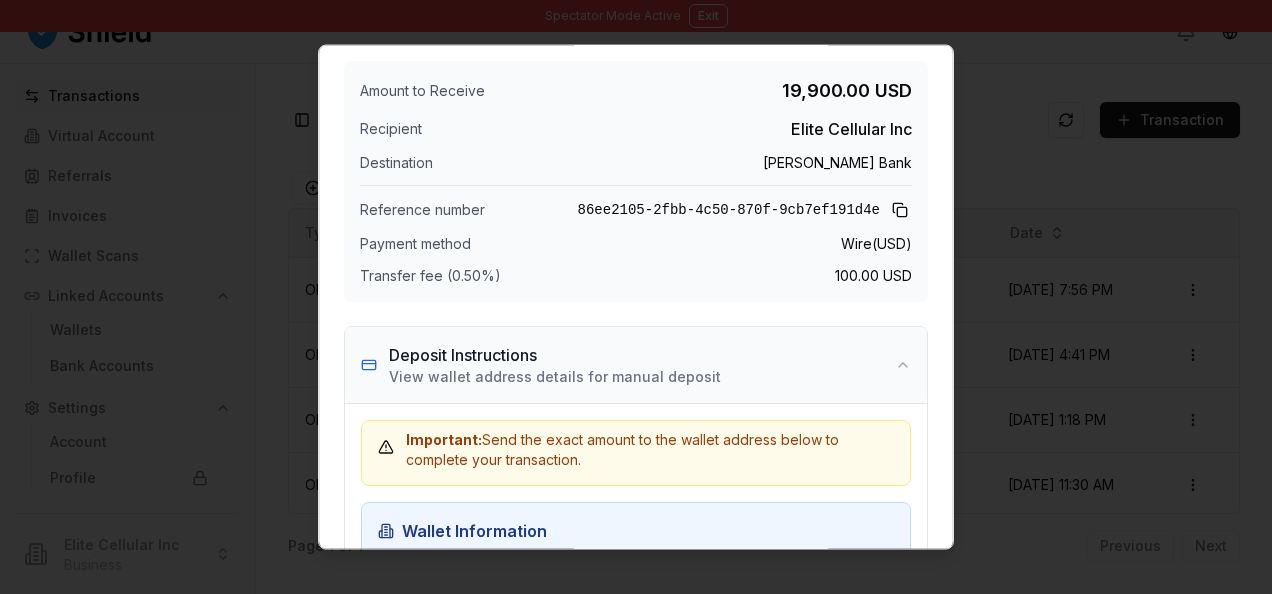 scroll, scrollTop: 0, scrollLeft: 0, axis: both 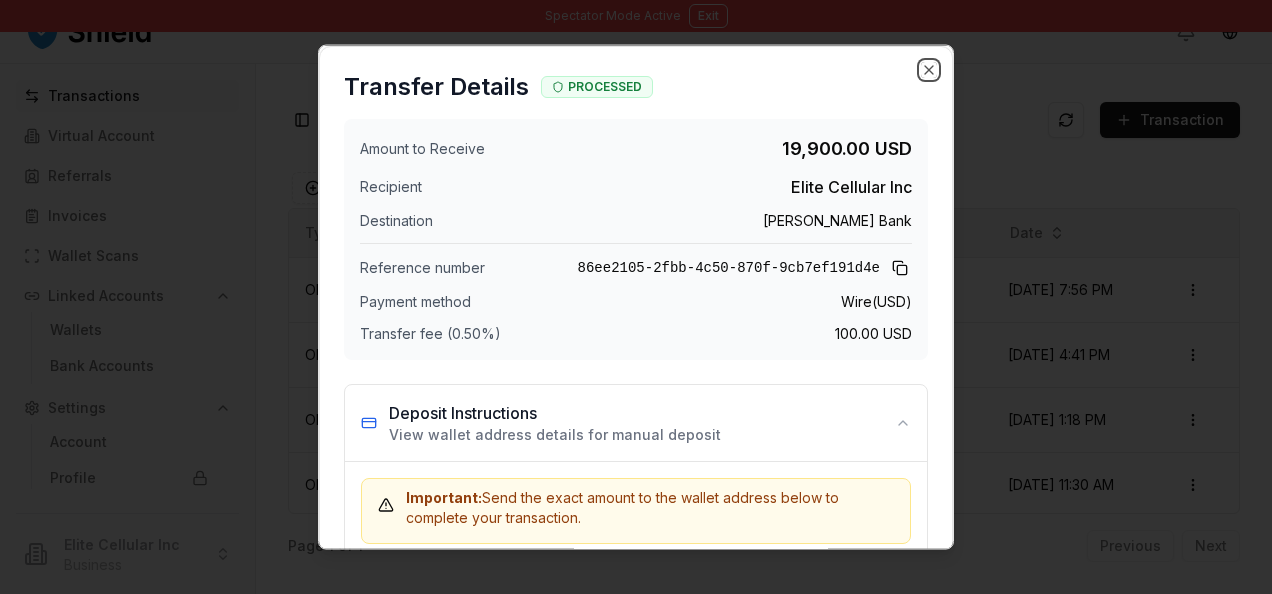 drag, startPoint x: 914, startPoint y: 74, endPoint x: 874, endPoint y: 160, distance: 94.847244 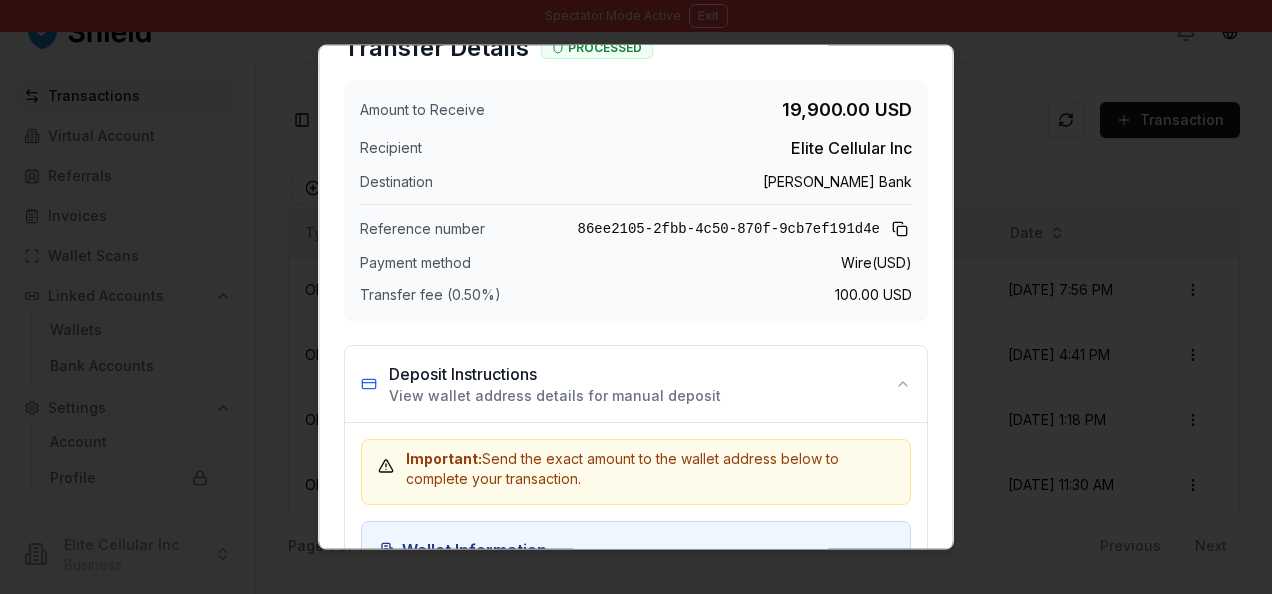 scroll, scrollTop: 0, scrollLeft: 0, axis: both 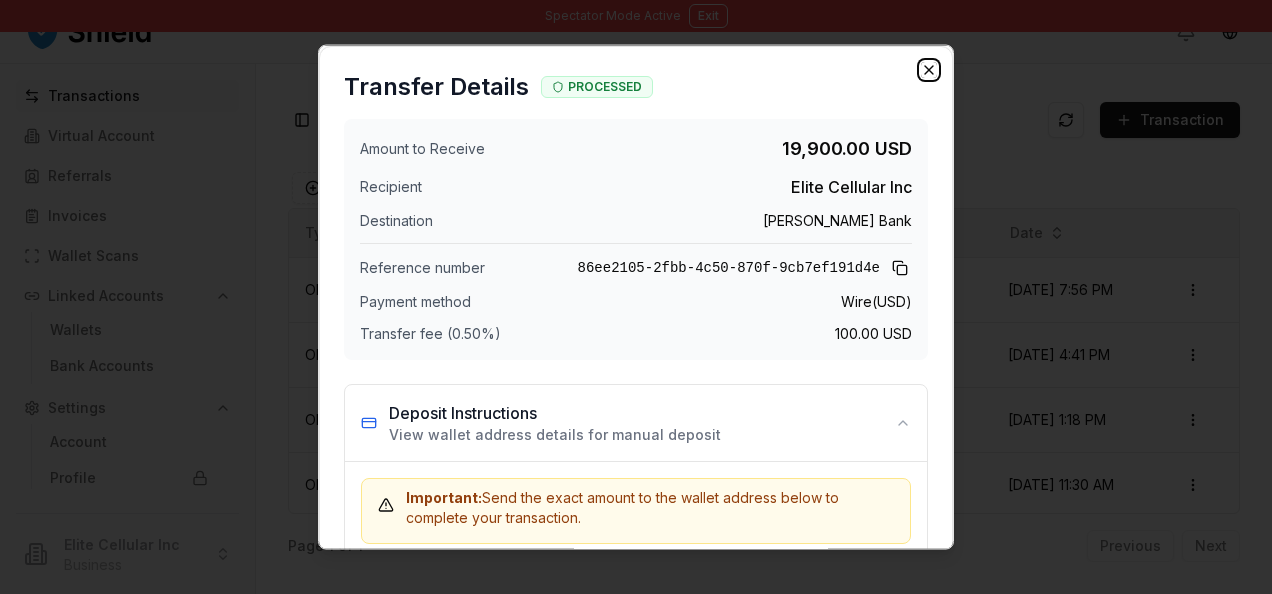 click 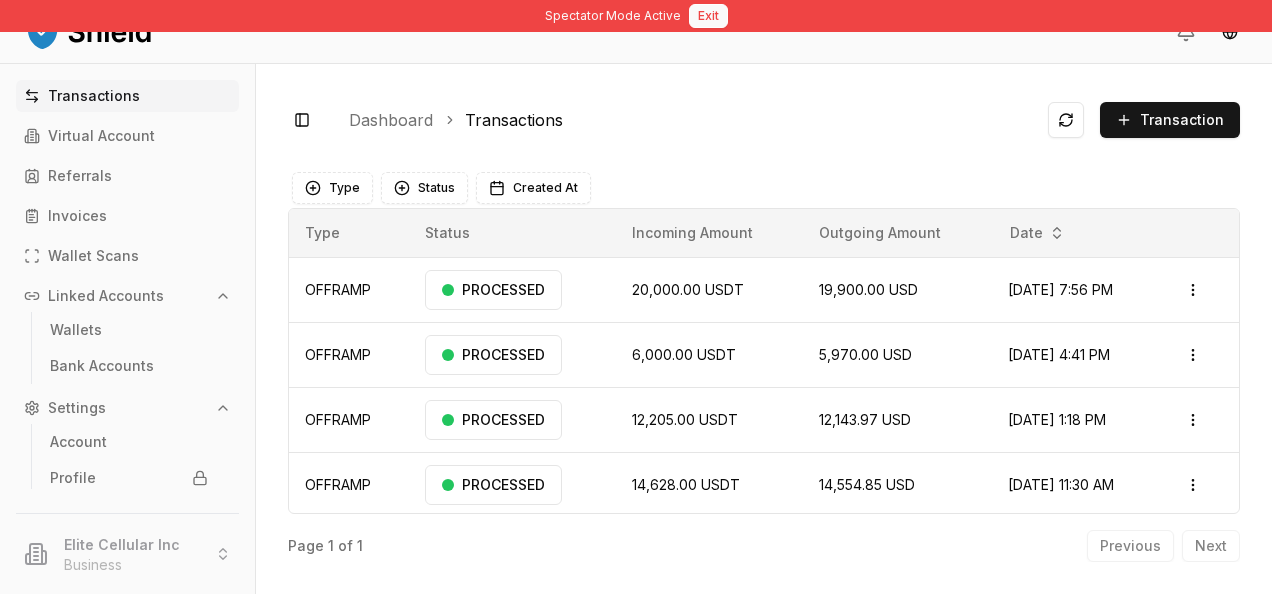 click on "Exit" at bounding box center (708, 16) 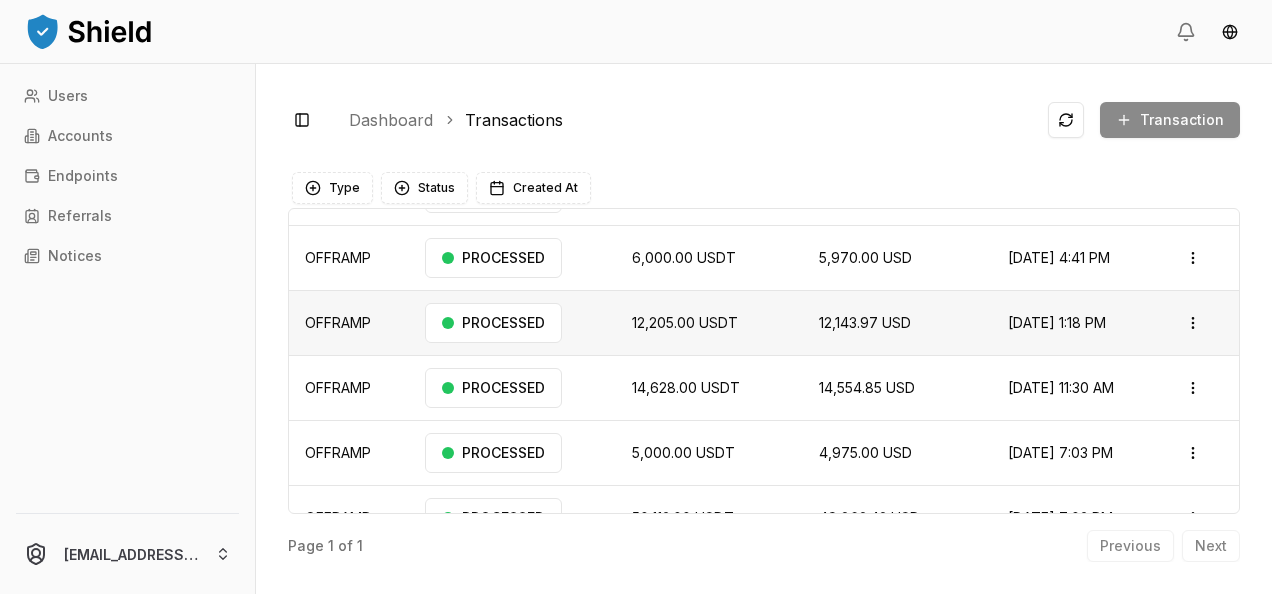 scroll, scrollTop: 196, scrollLeft: 0, axis: vertical 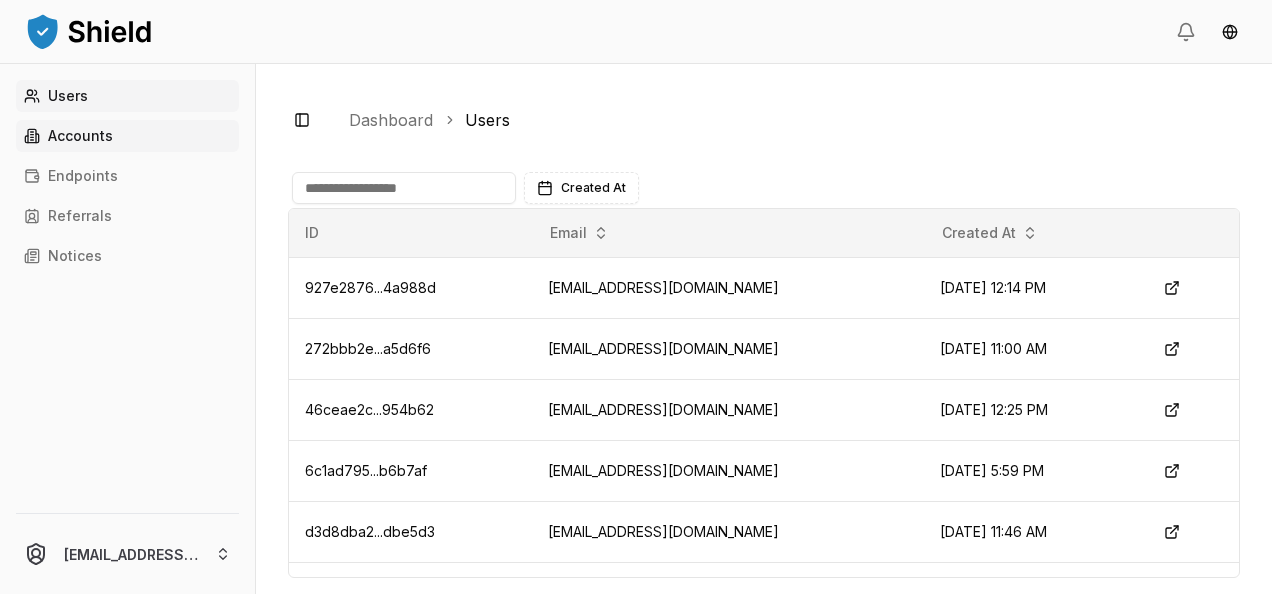 click on "Accounts" at bounding box center (127, 136) 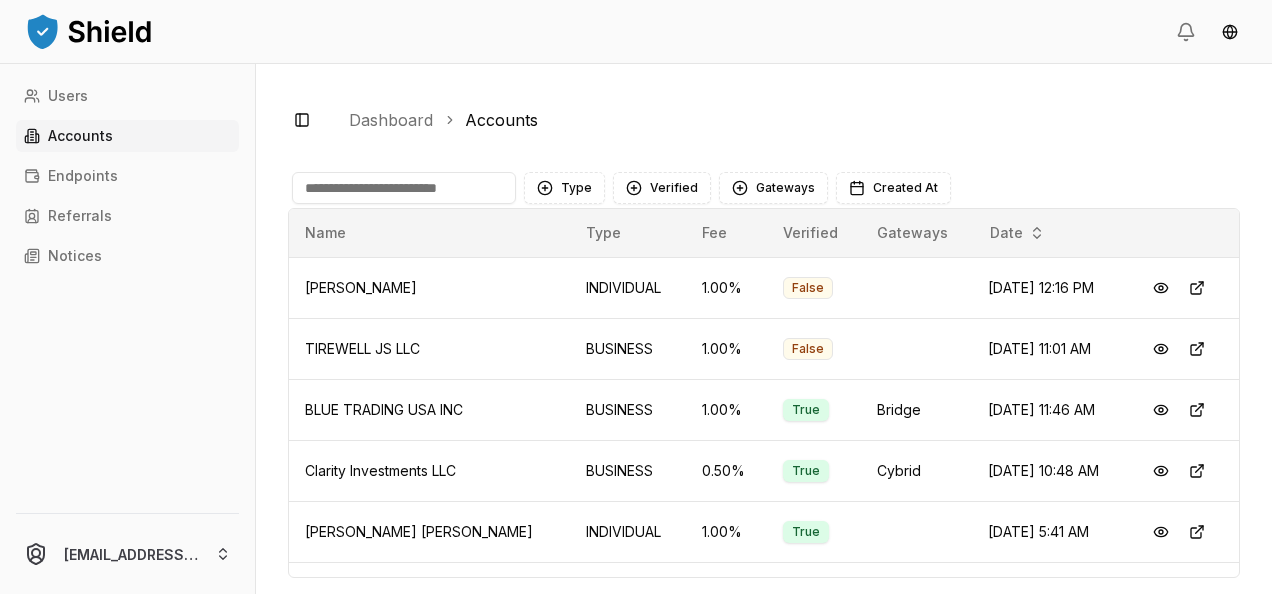 click at bounding box center (404, 188) 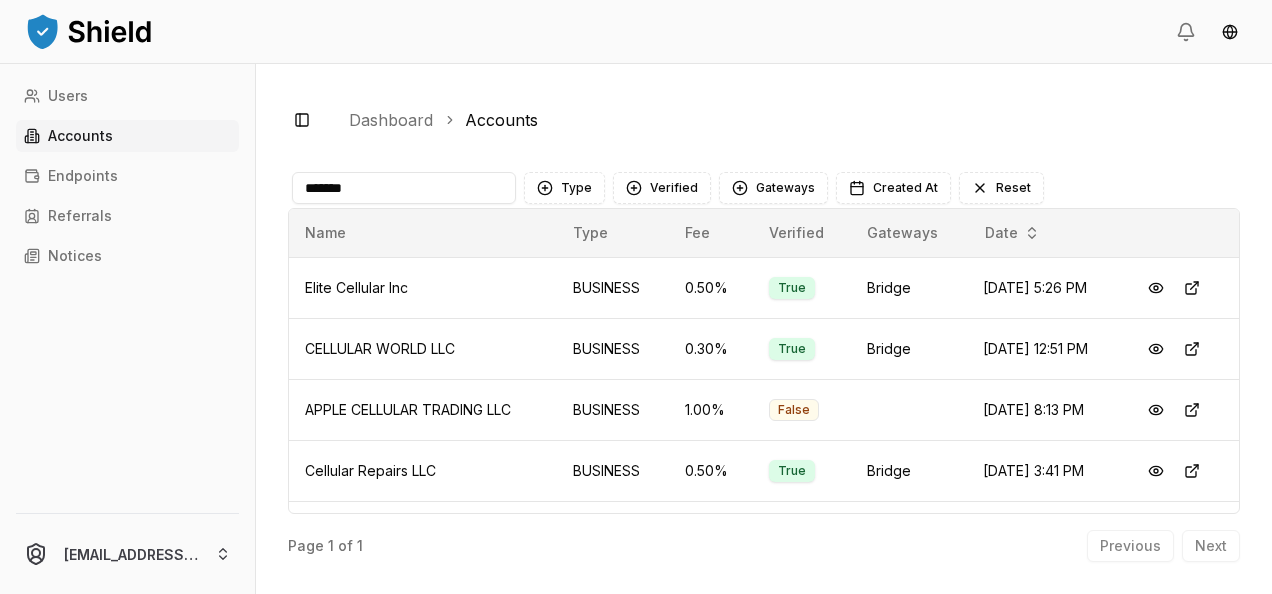 type on "*******" 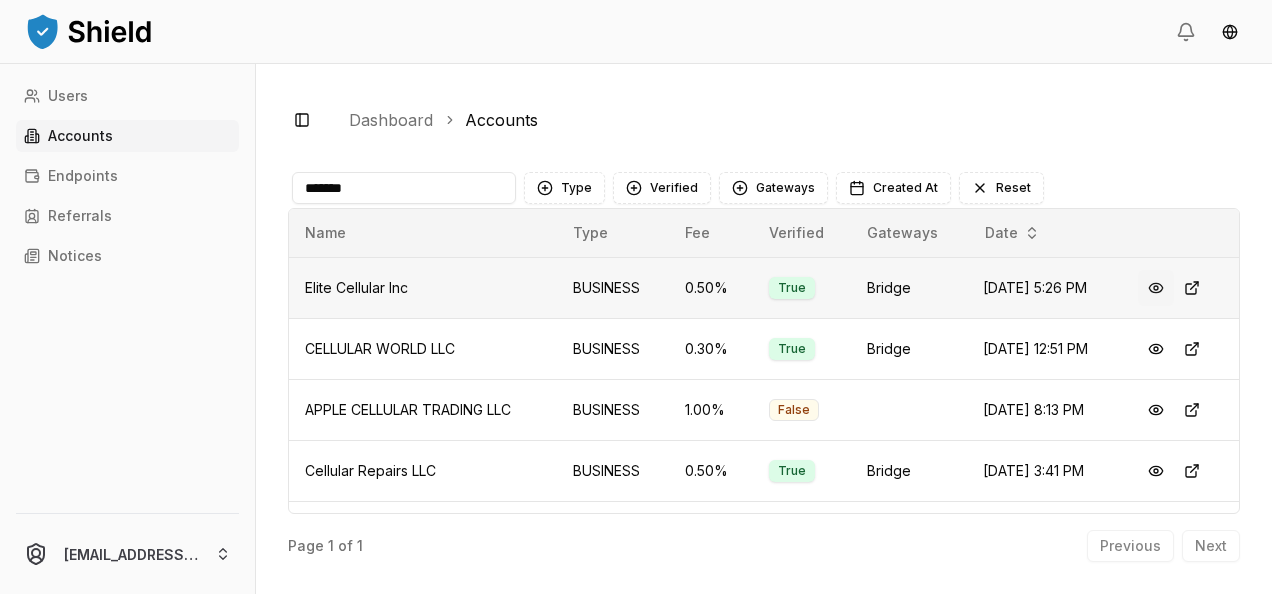 click at bounding box center (1156, 288) 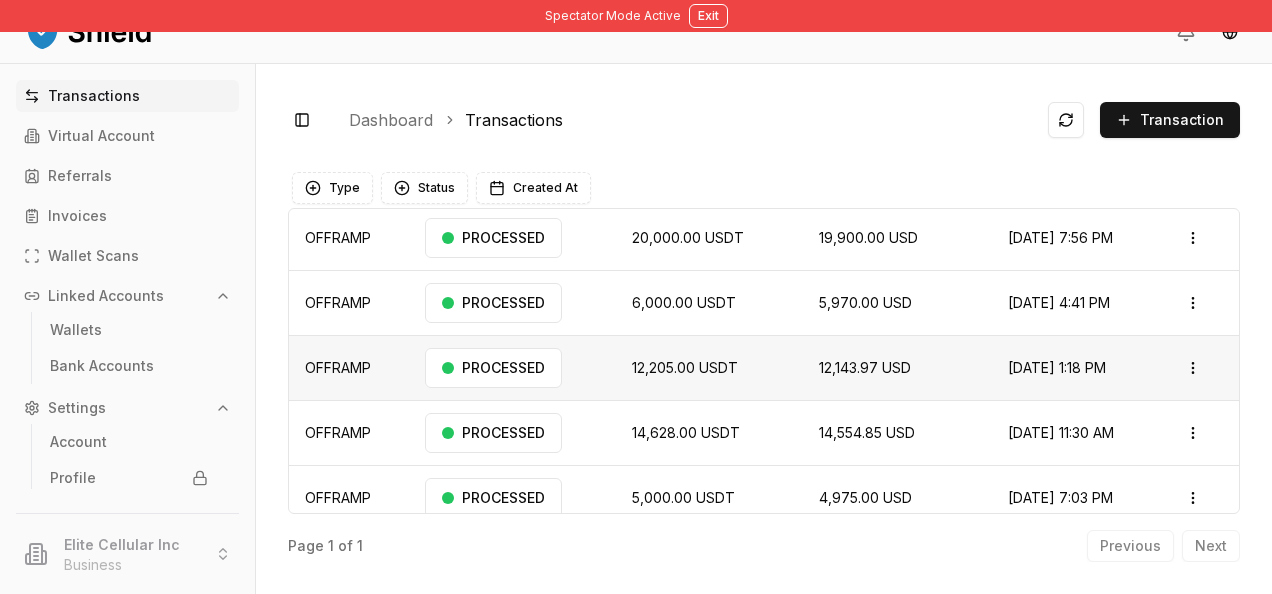 scroll, scrollTop: 0, scrollLeft: 0, axis: both 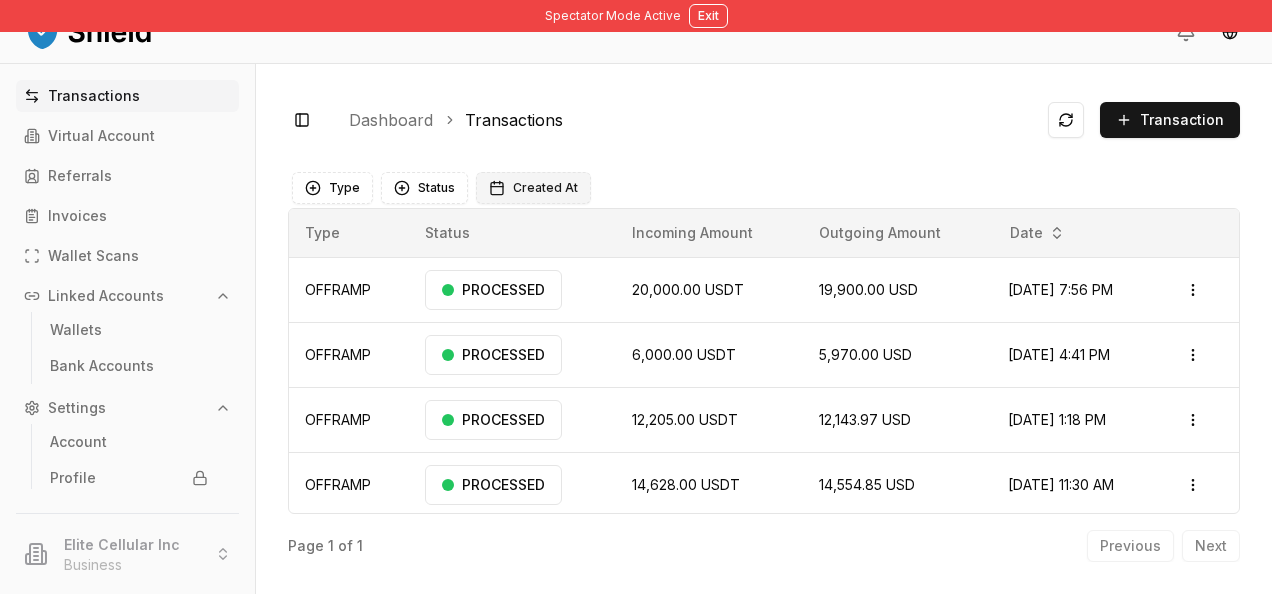 click on "Created At" at bounding box center [533, 188] 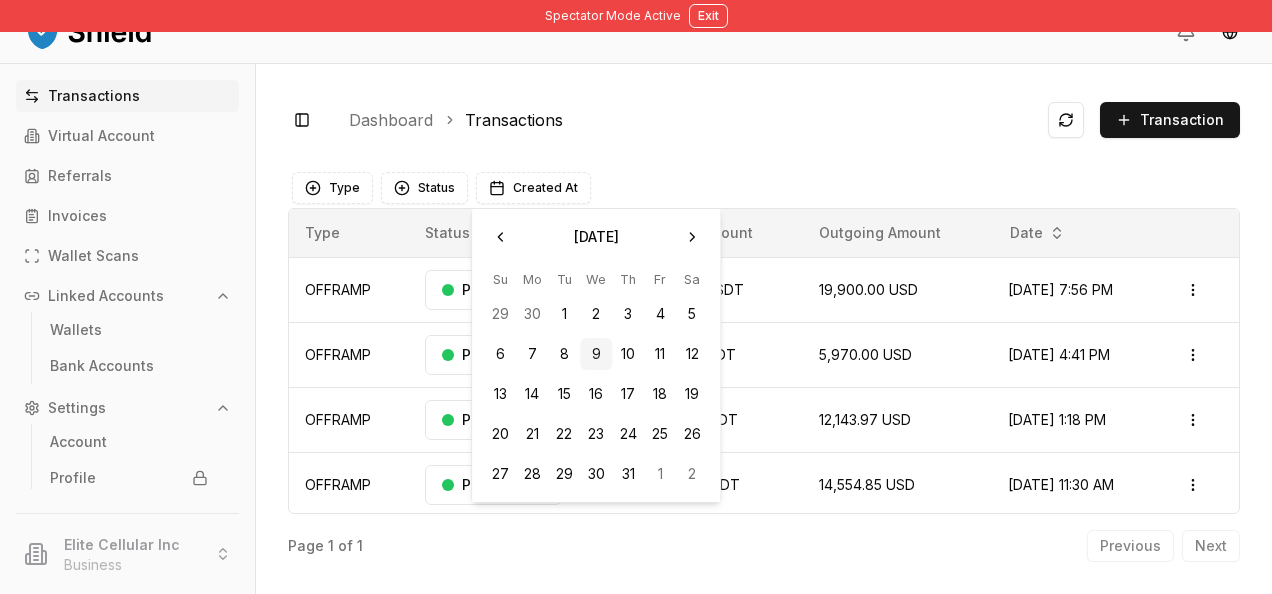 click on "Toggle Sidebar Dashboard Transactions   Transaction" at bounding box center (764, 120) 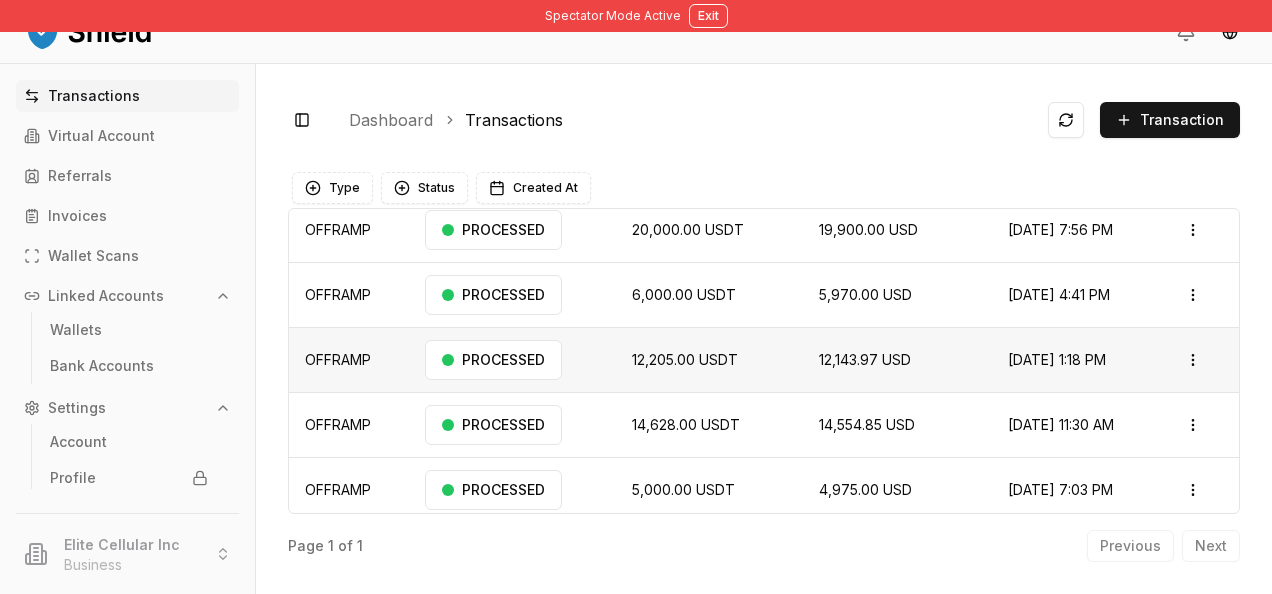 scroll, scrollTop: 0, scrollLeft: 0, axis: both 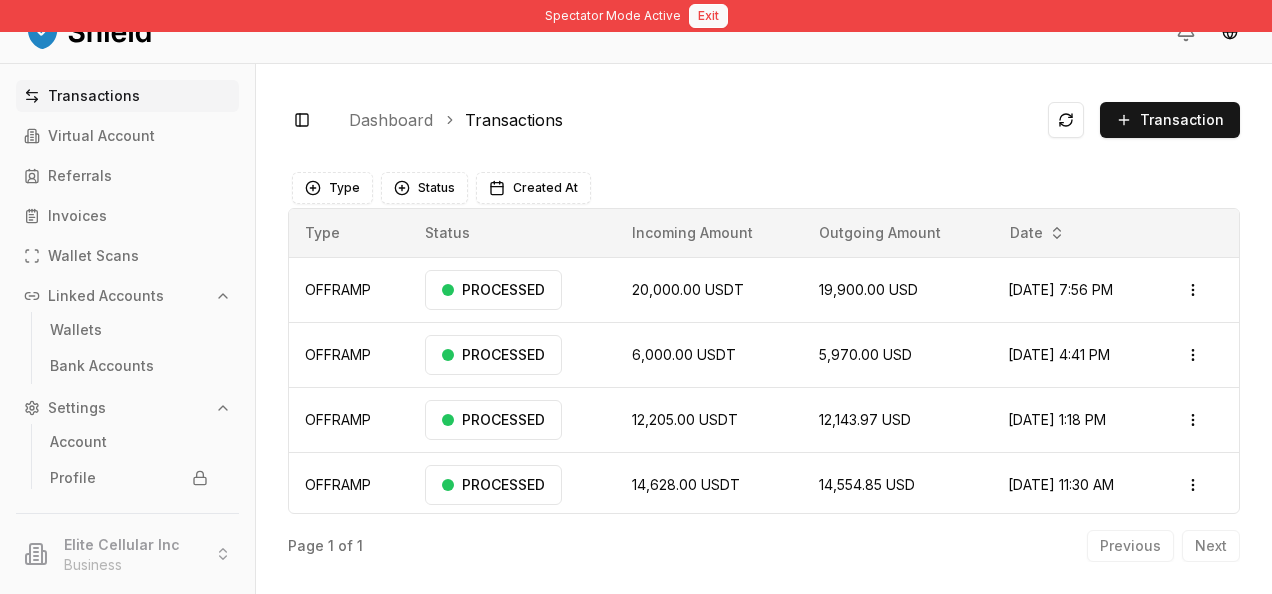 click on "Exit" at bounding box center [708, 16] 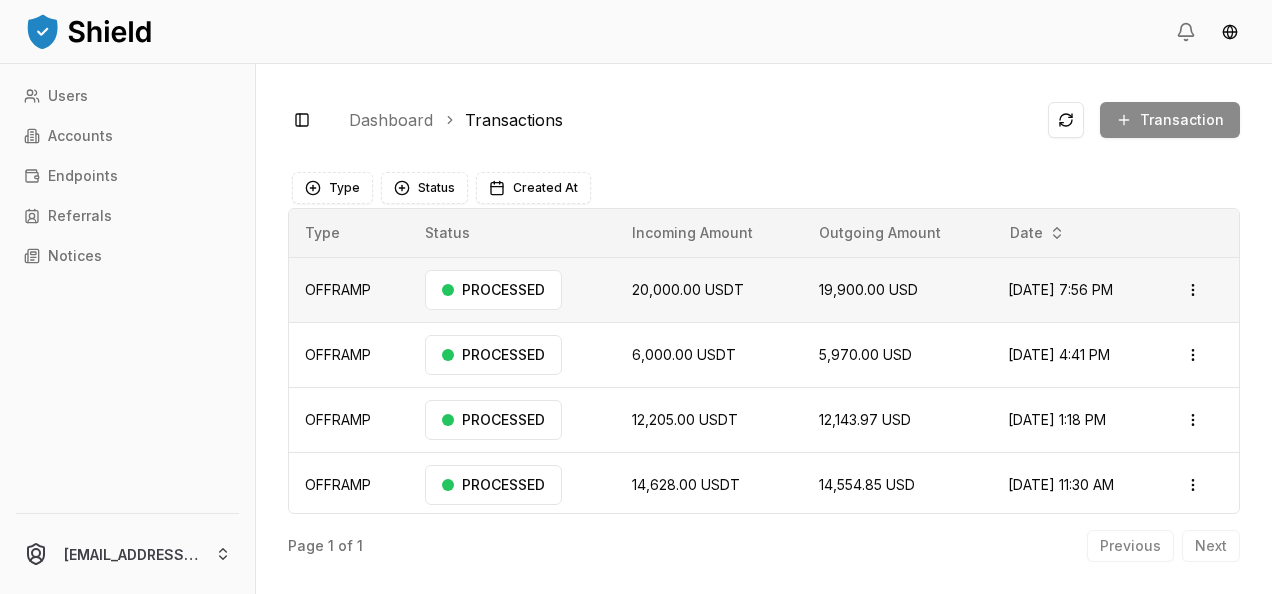 scroll, scrollTop: 196, scrollLeft: 0, axis: vertical 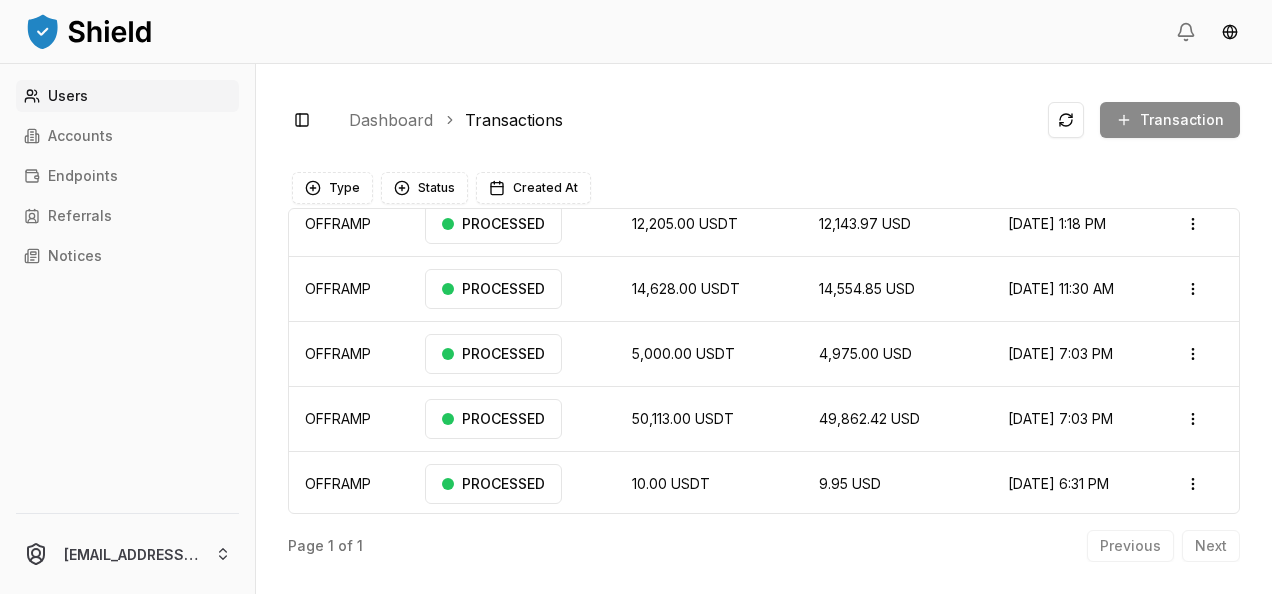 click on "Users" at bounding box center (127, 96) 